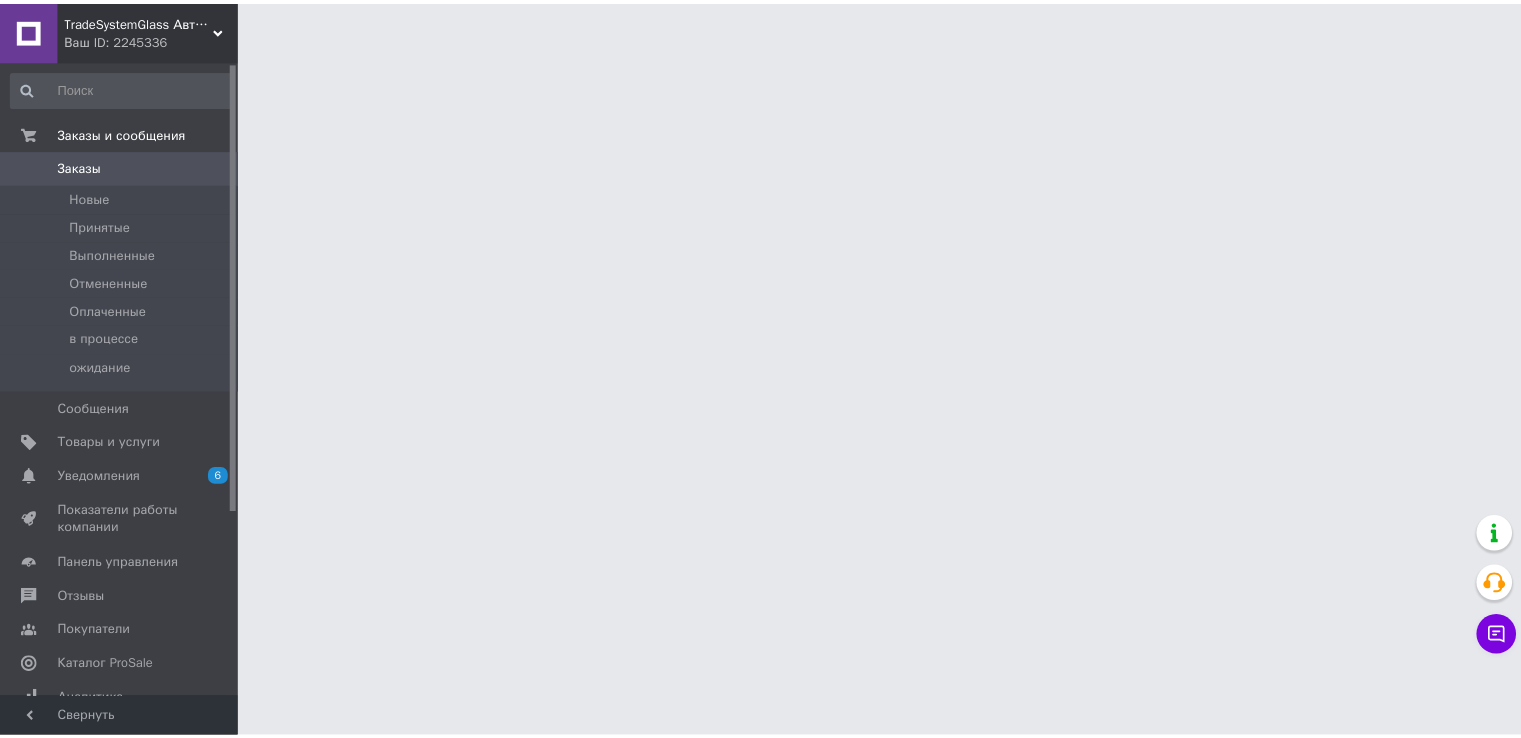 scroll, scrollTop: 0, scrollLeft: 0, axis: both 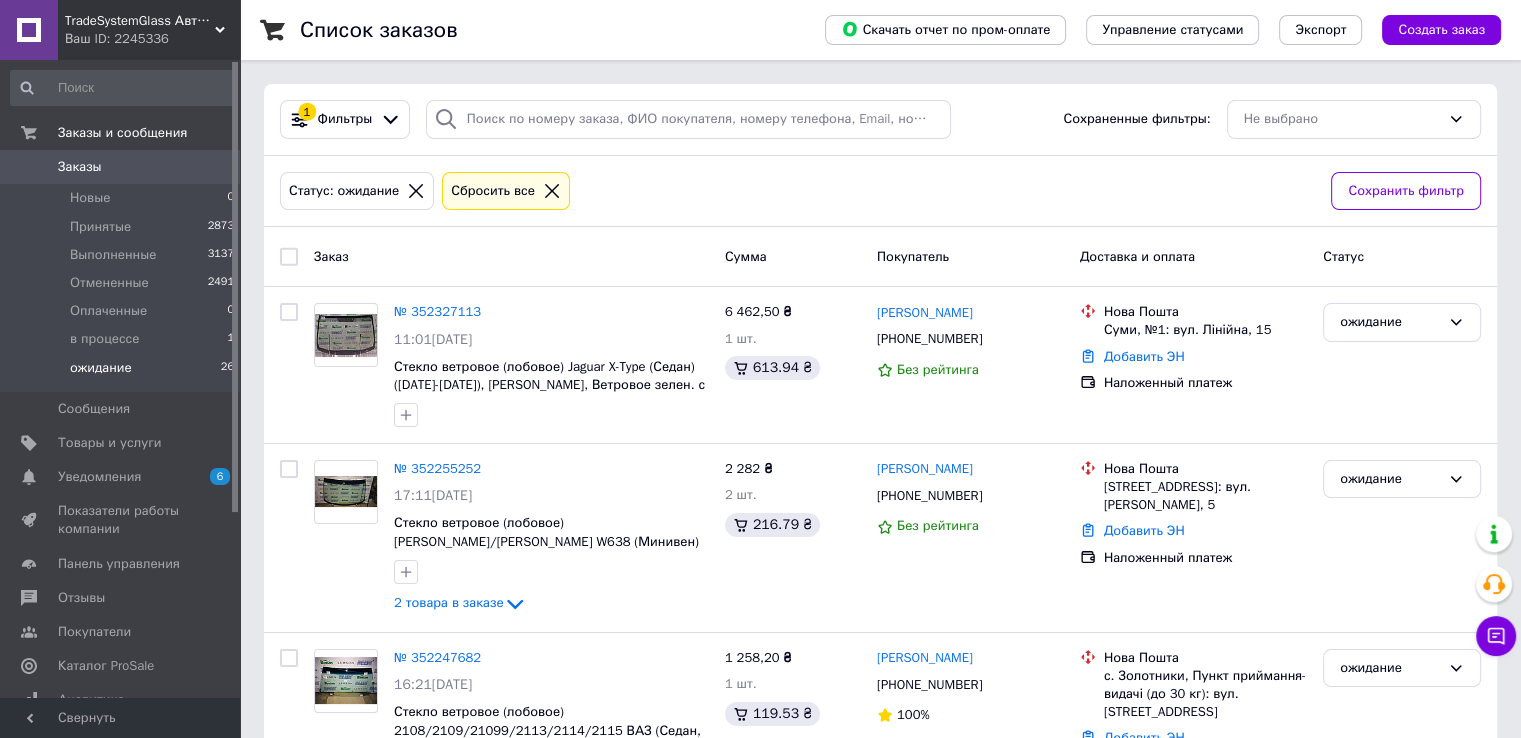 click on "ожидание 26" at bounding box center (123, 373) 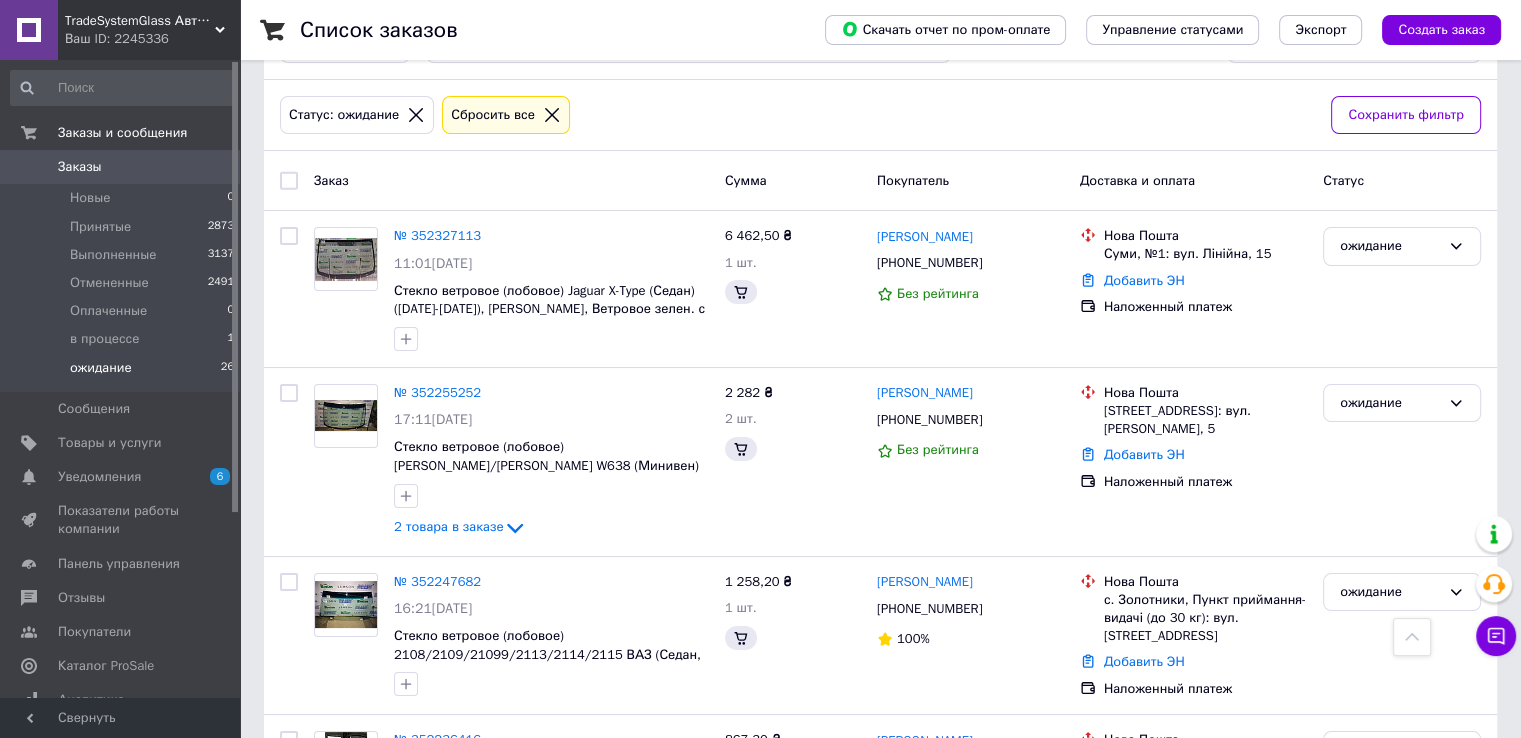 scroll, scrollTop: 4033, scrollLeft: 0, axis: vertical 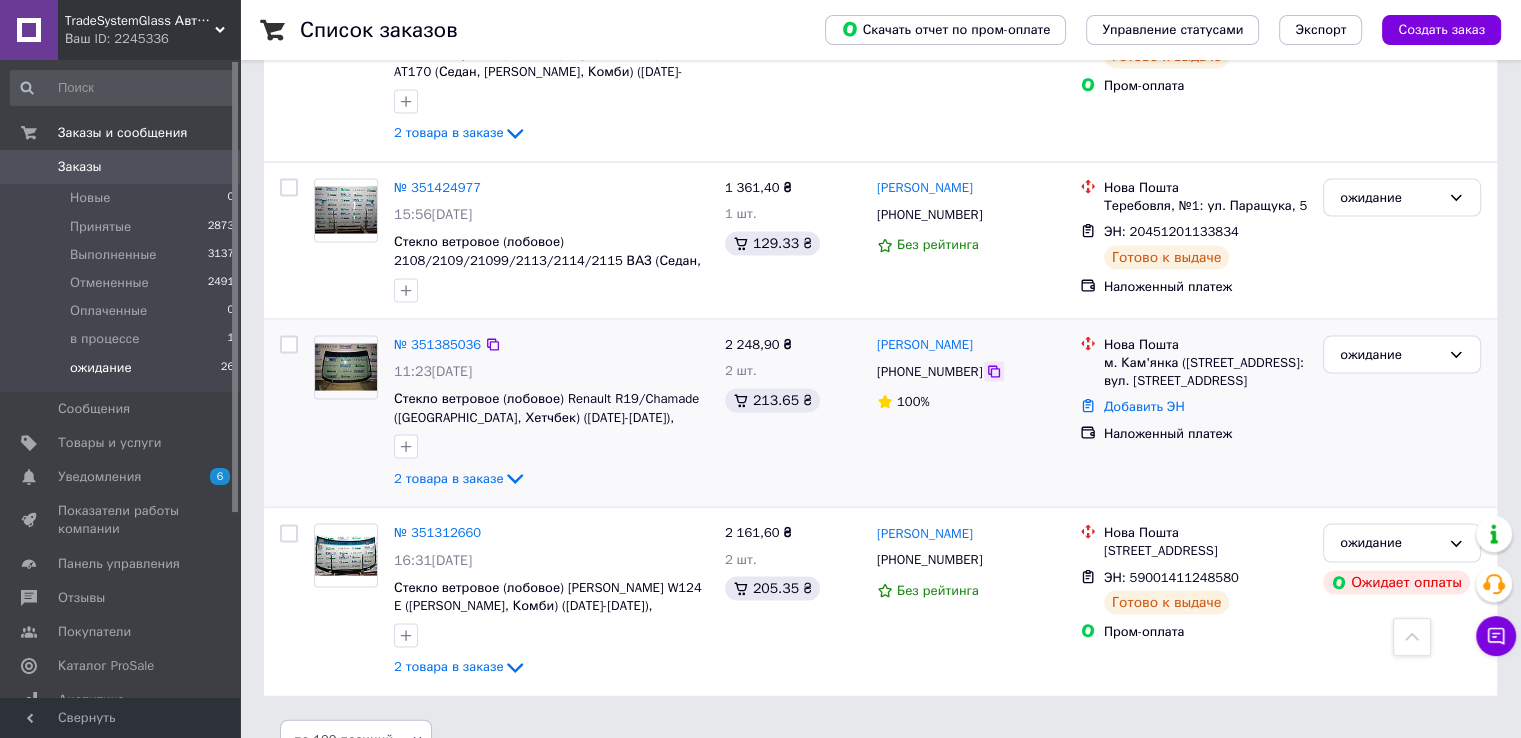 click 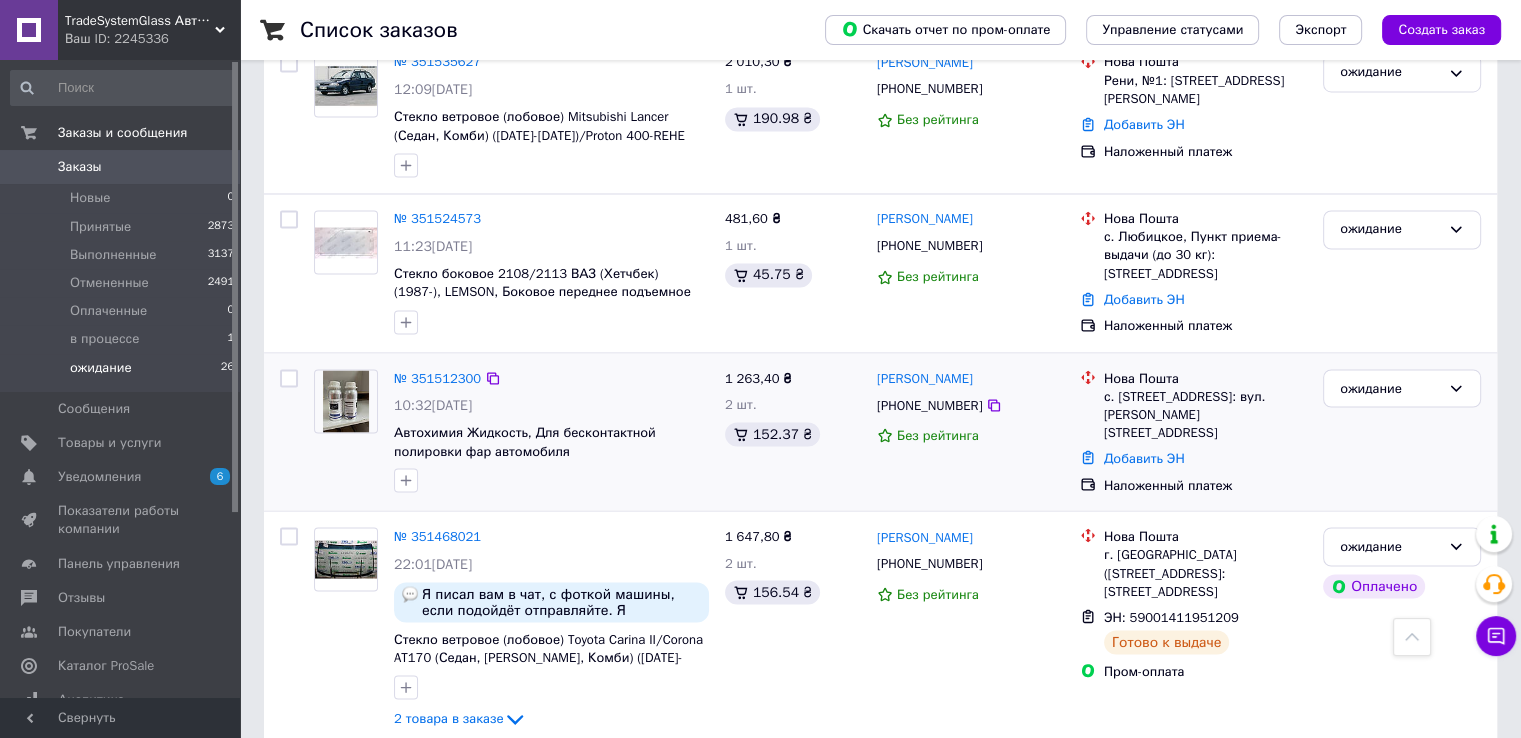 scroll, scrollTop: 3433, scrollLeft: 0, axis: vertical 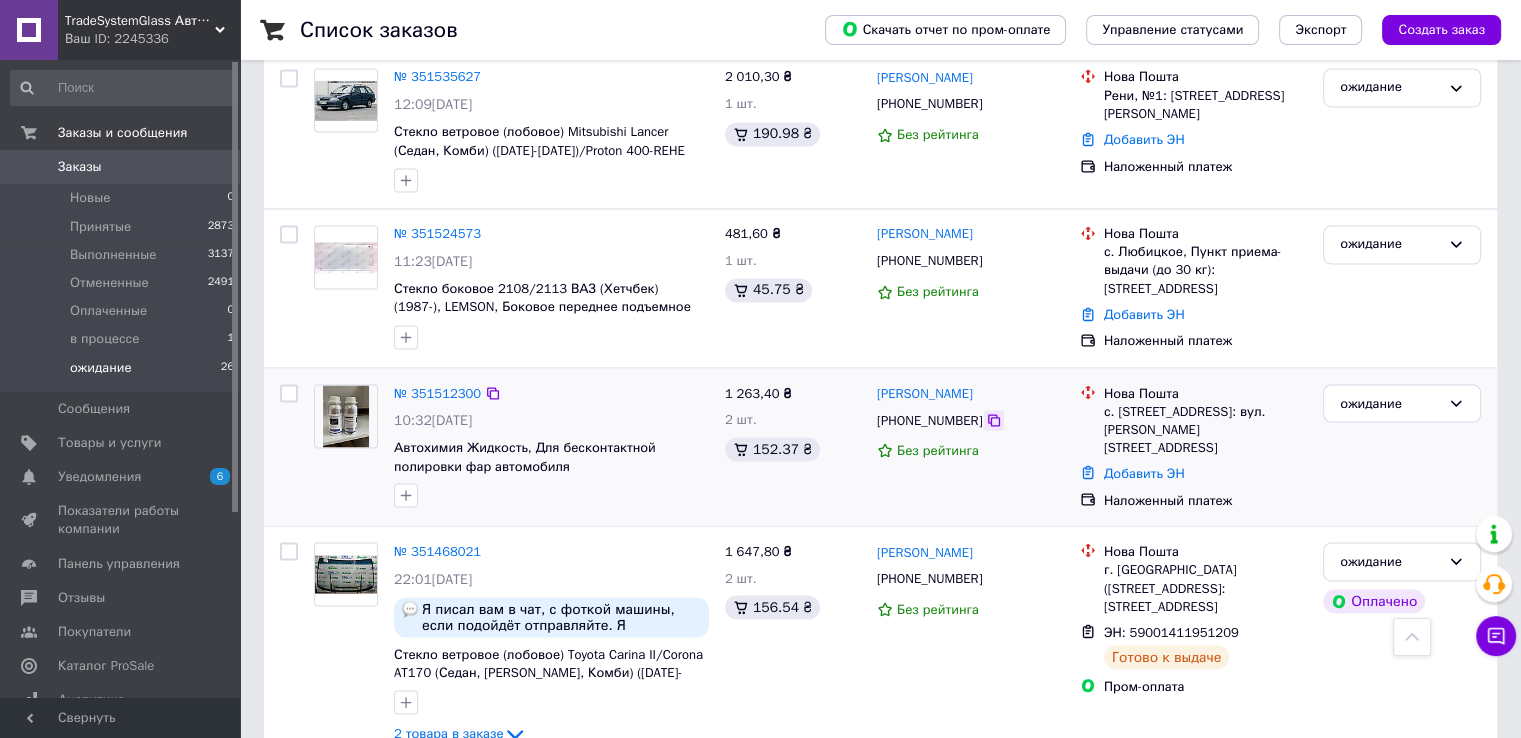 click 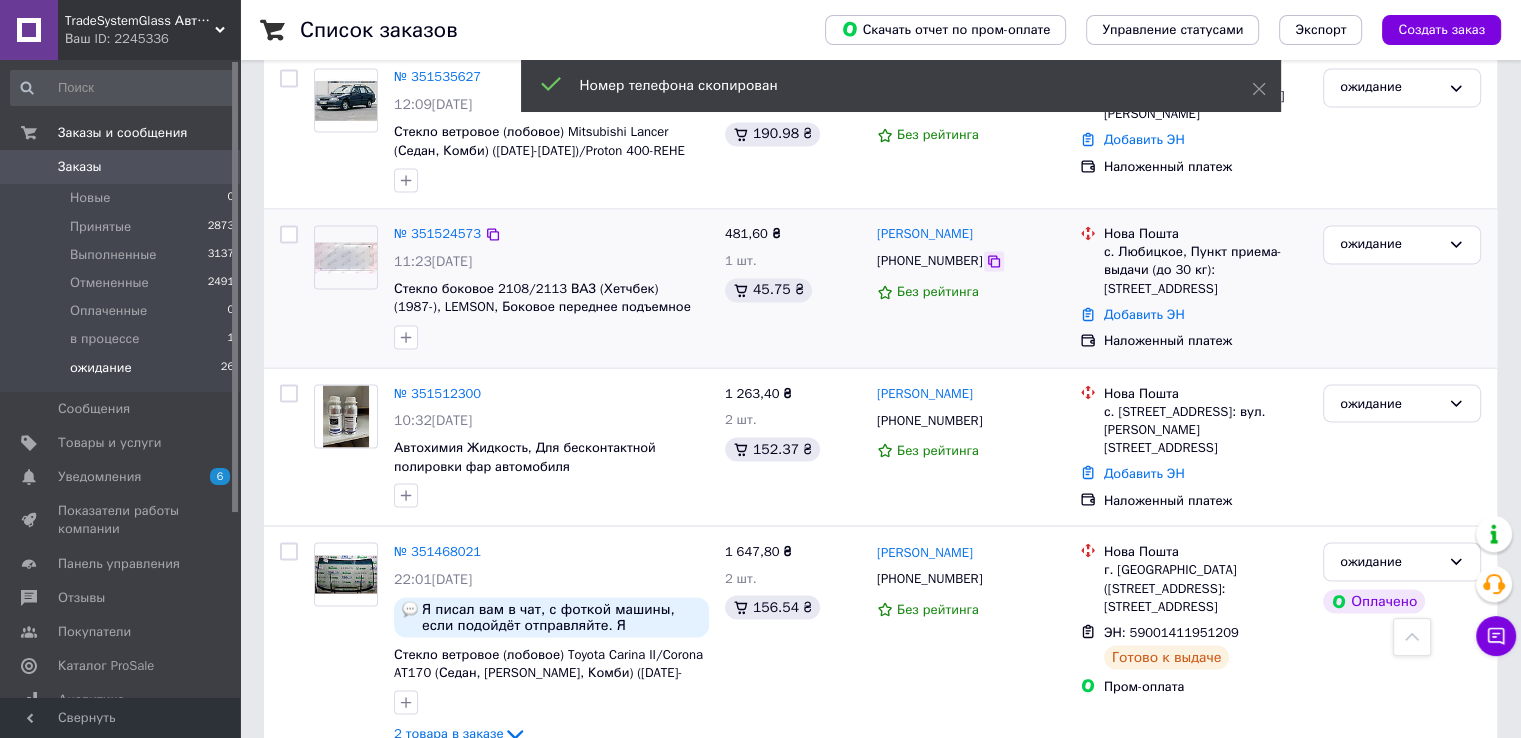 click 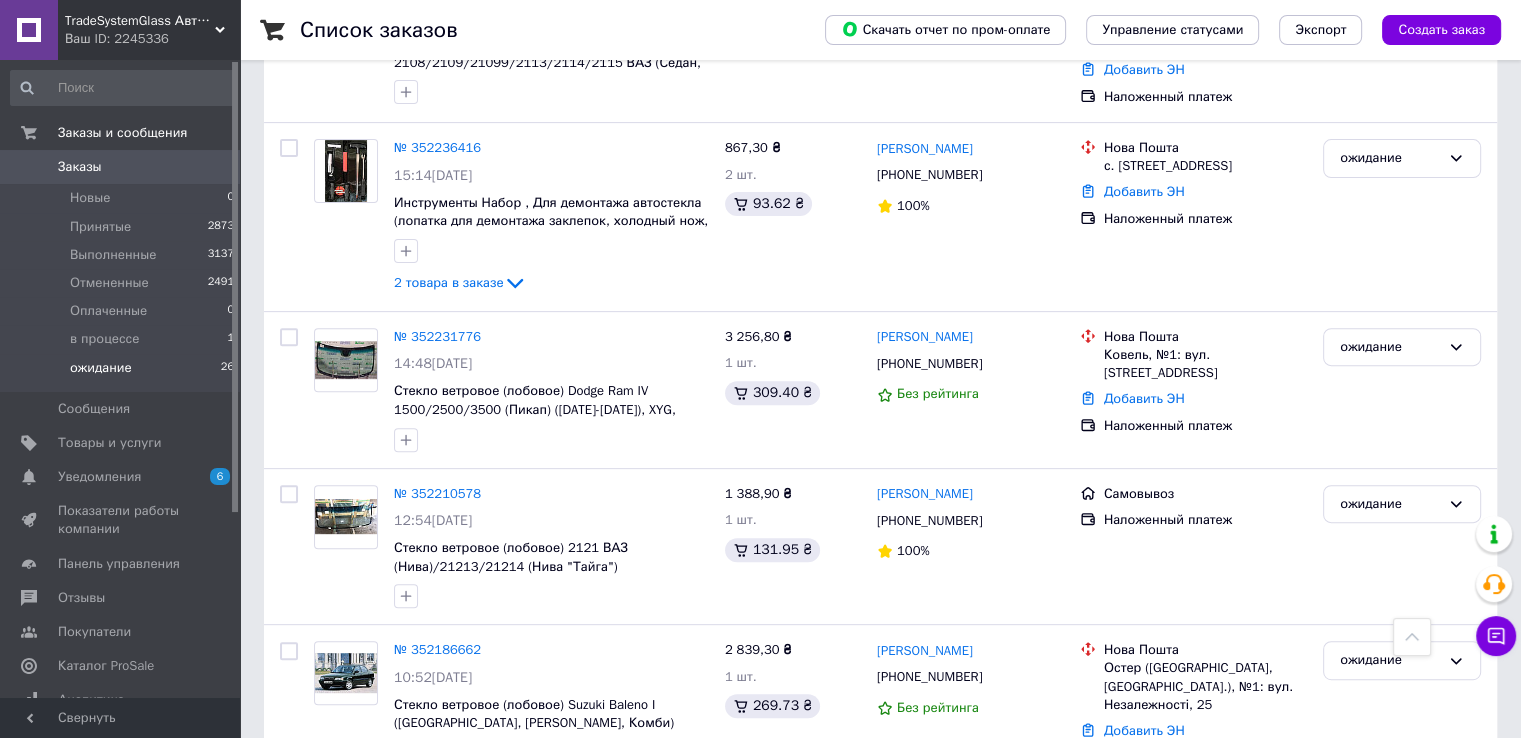 scroll, scrollTop: 633, scrollLeft: 0, axis: vertical 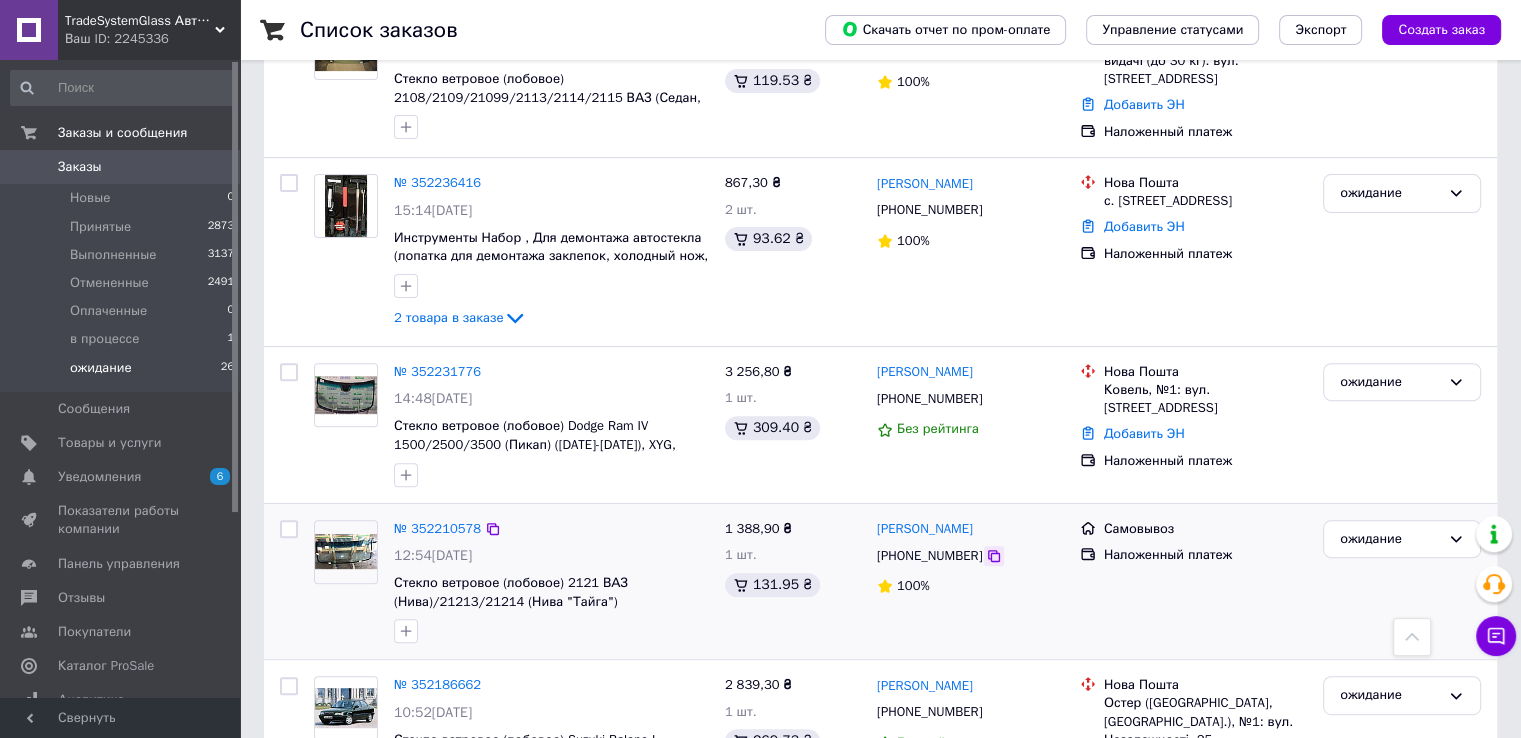 click 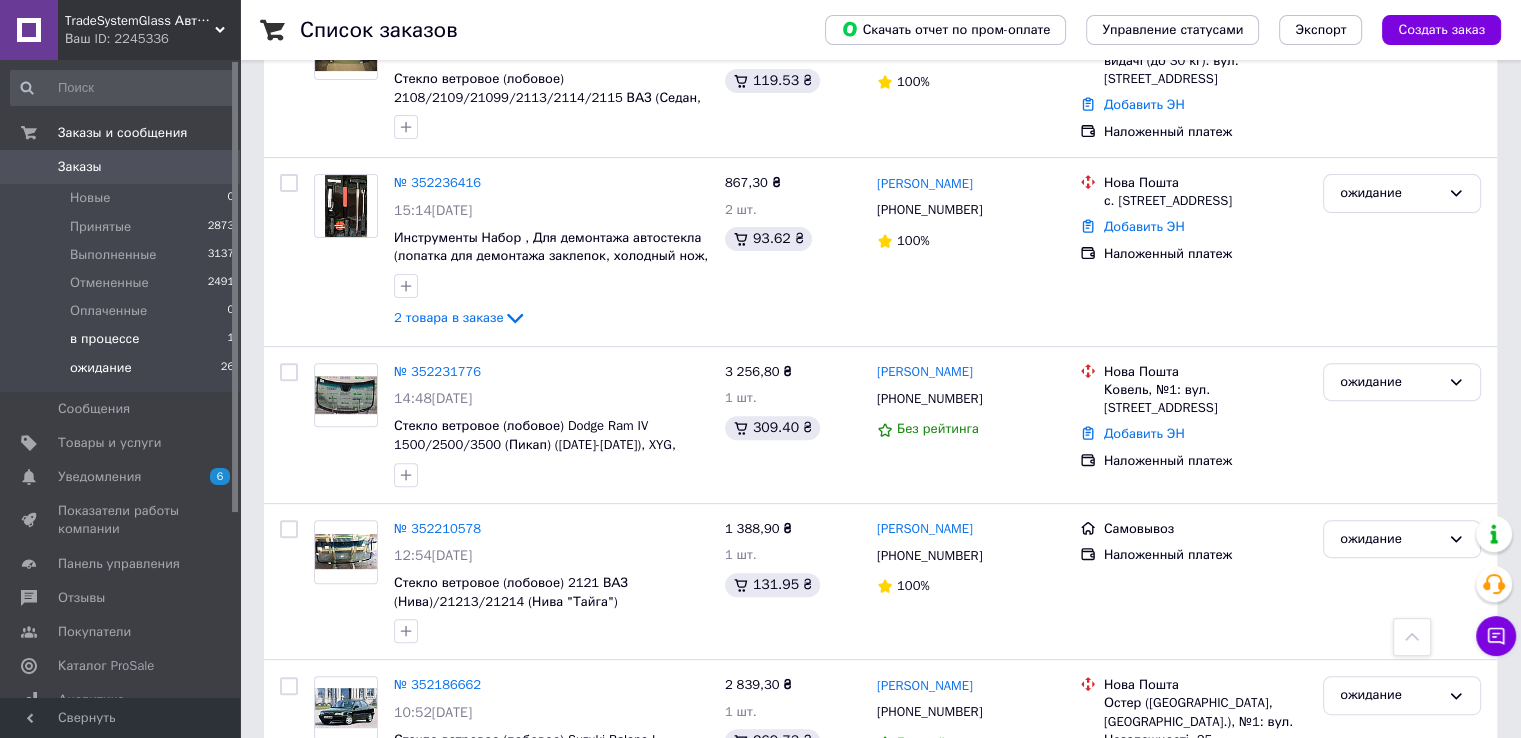 click on "в процессе" at bounding box center (104, 339) 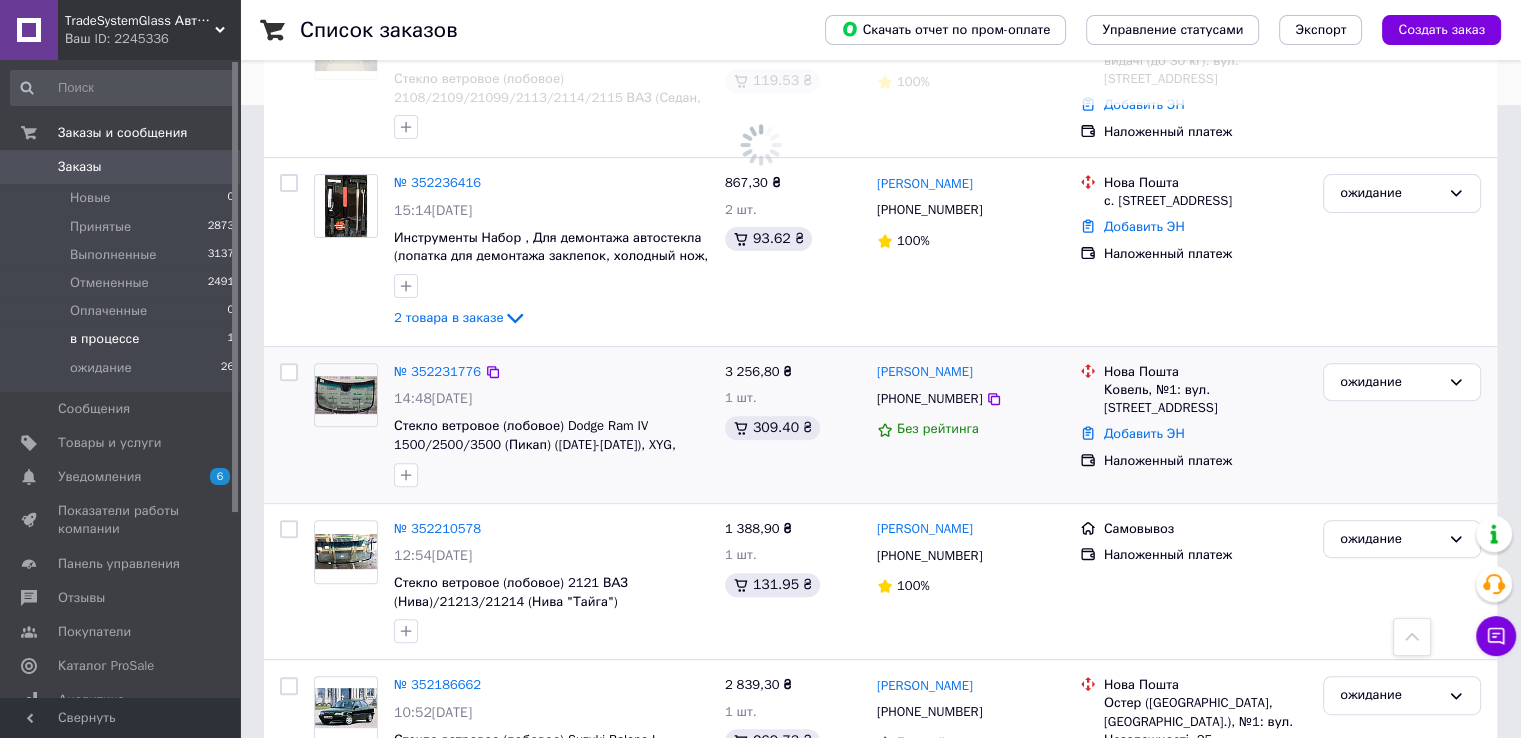scroll, scrollTop: 0, scrollLeft: 0, axis: both 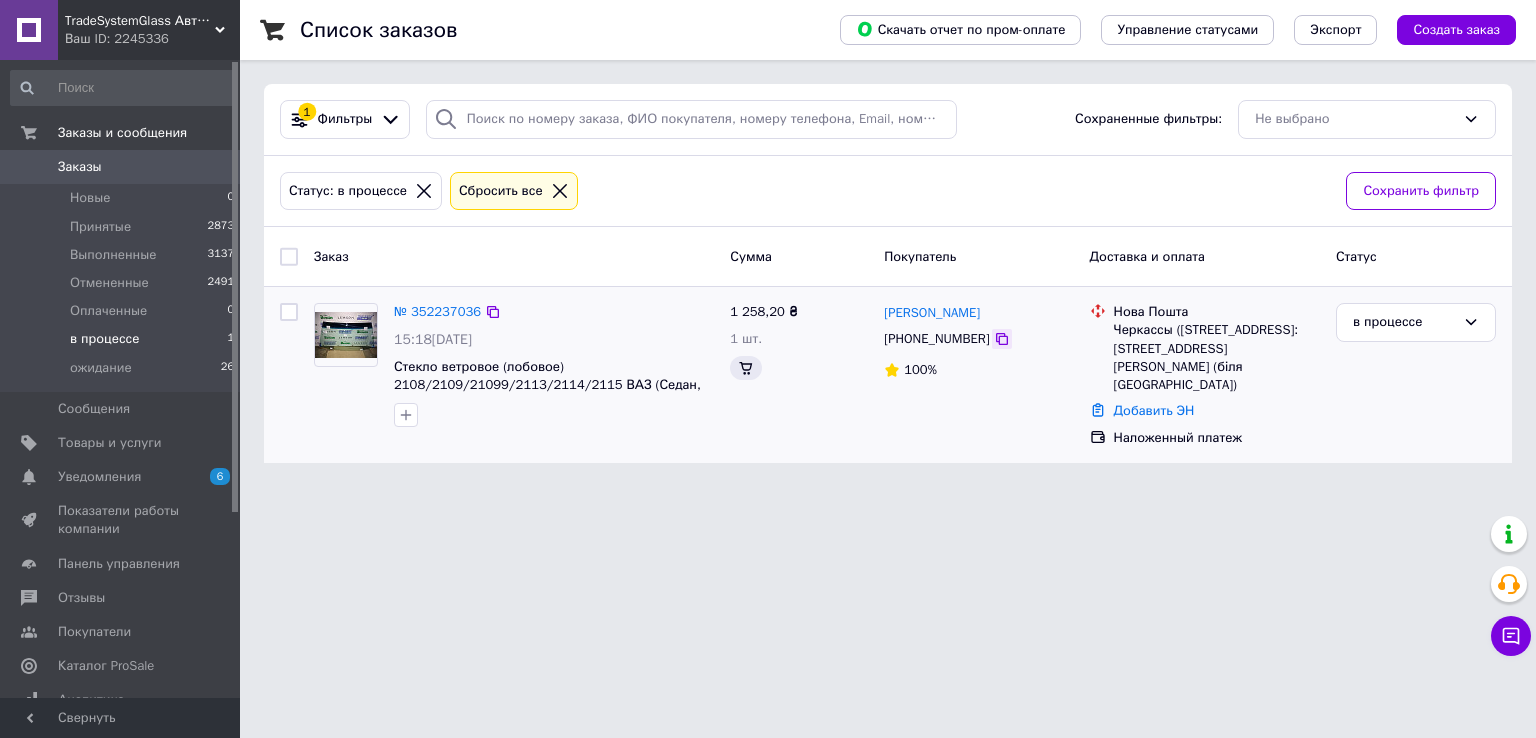 click 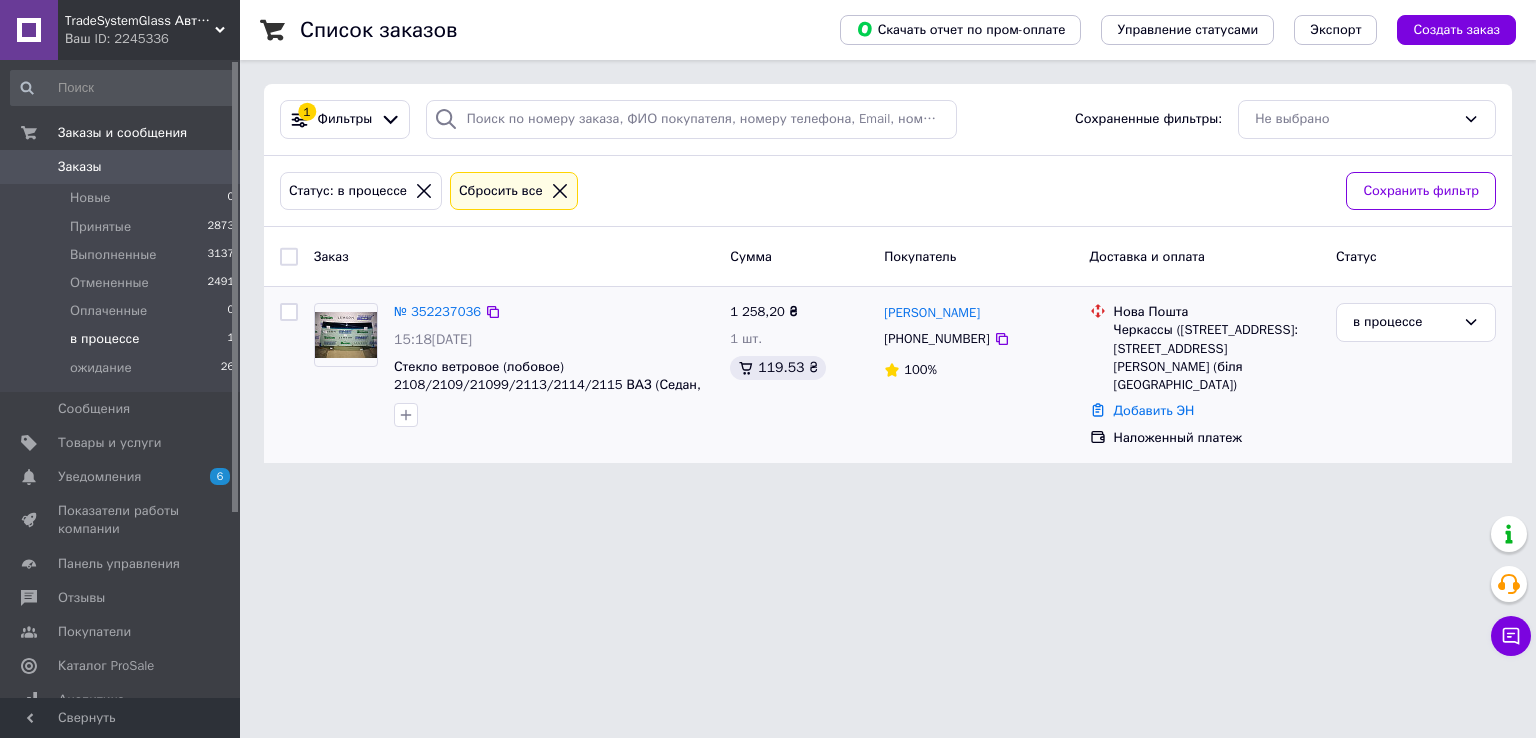 click on "в процессе" at bounding box center (1416, 375) 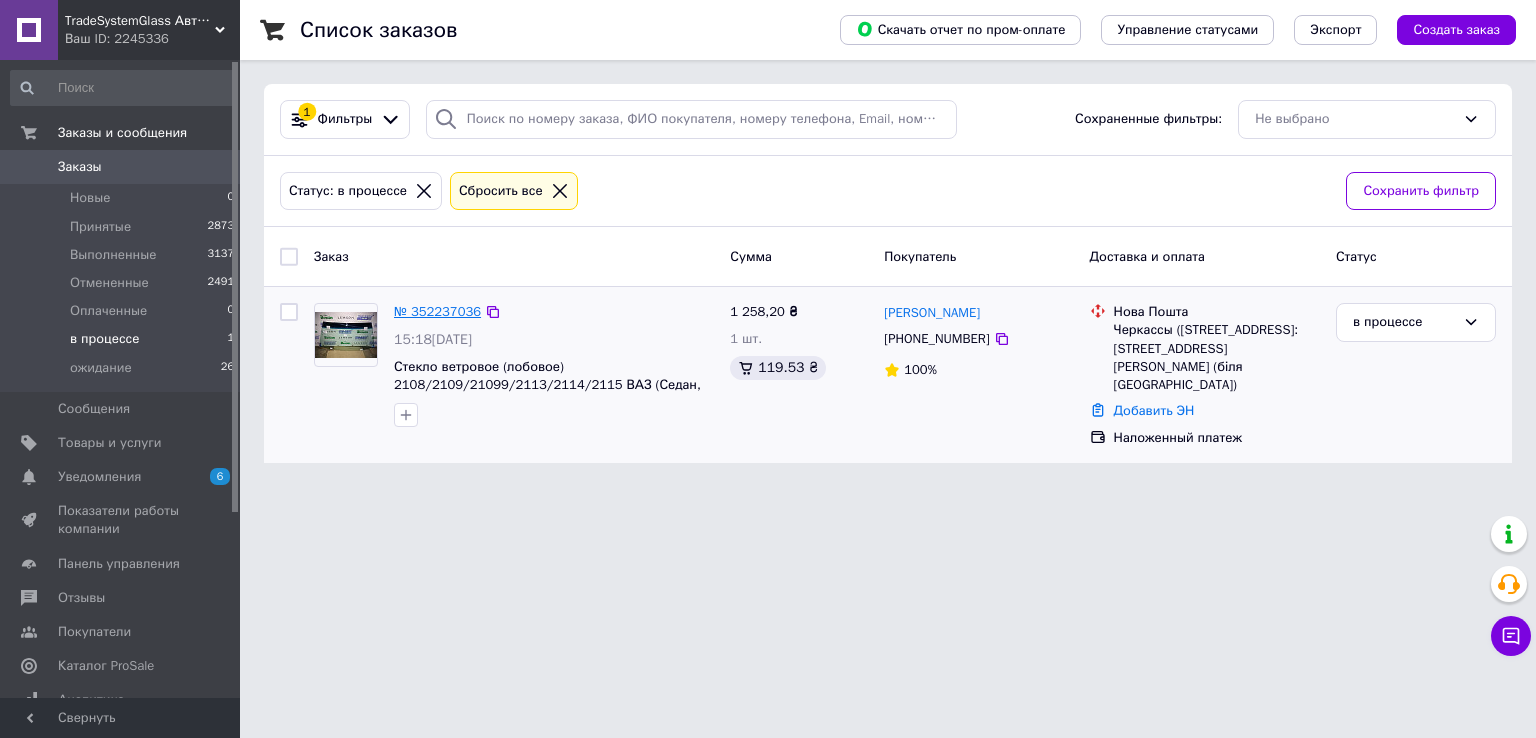 click on "№ 352237036" at bounding box center [437, 311] 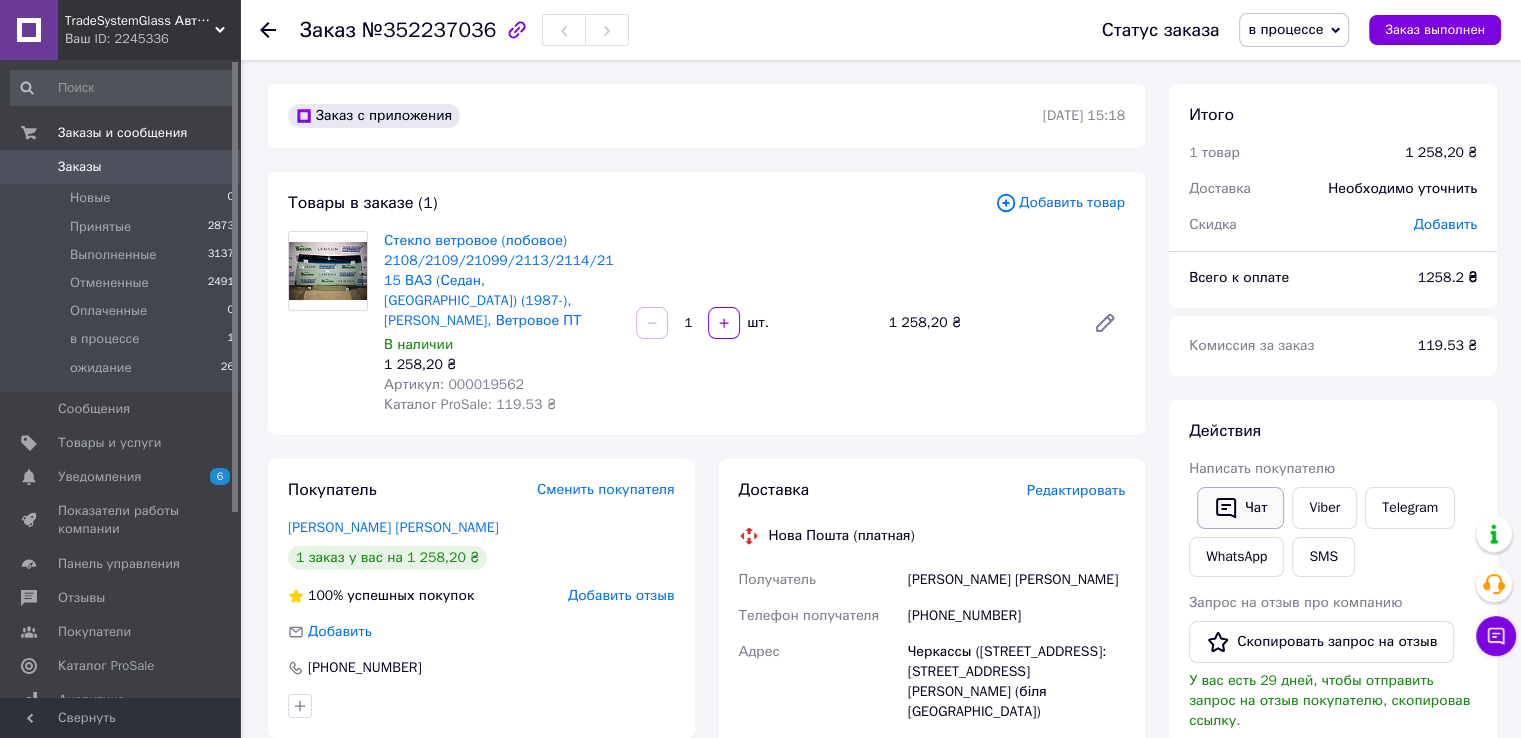 click on "Написать покупателю" at bounding box center (1262, 468) 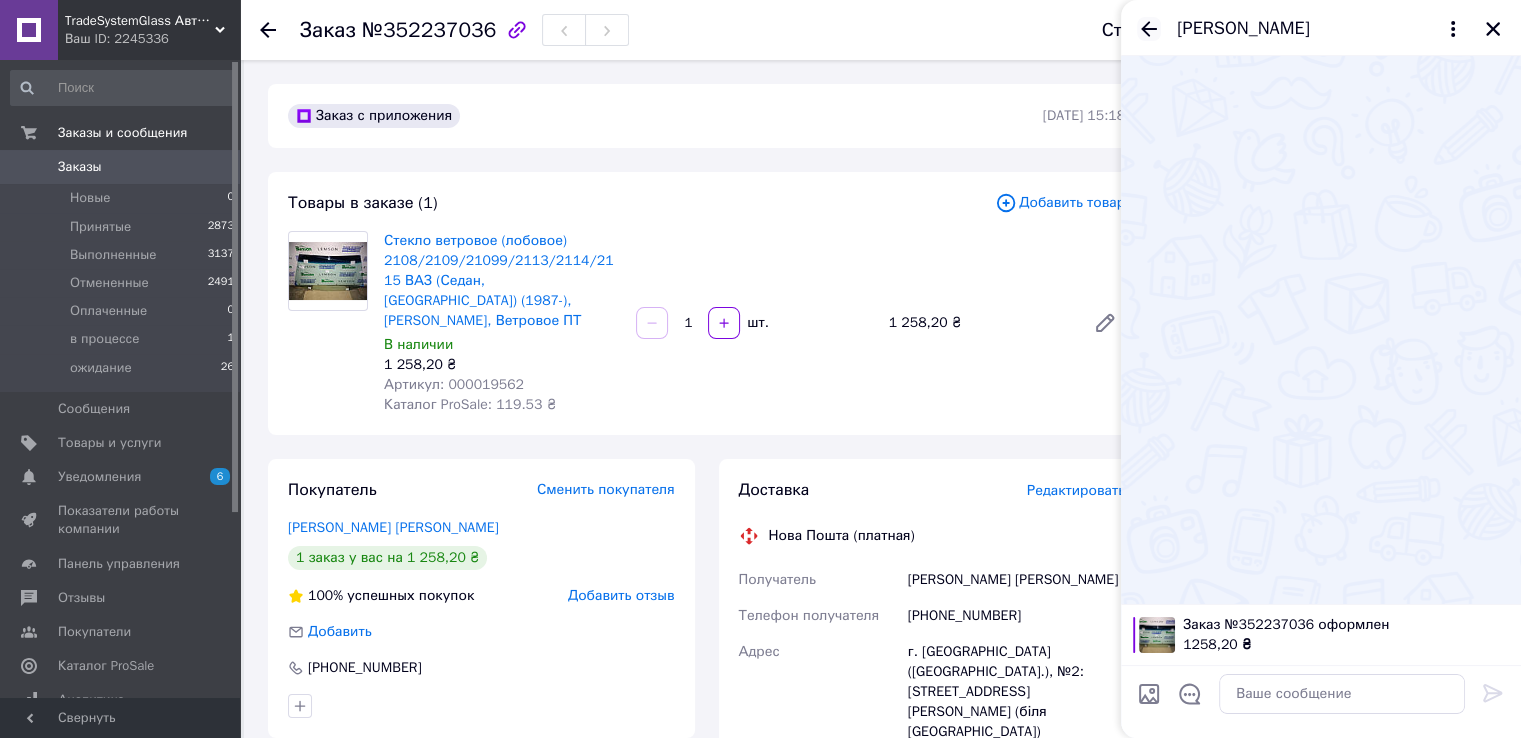 click 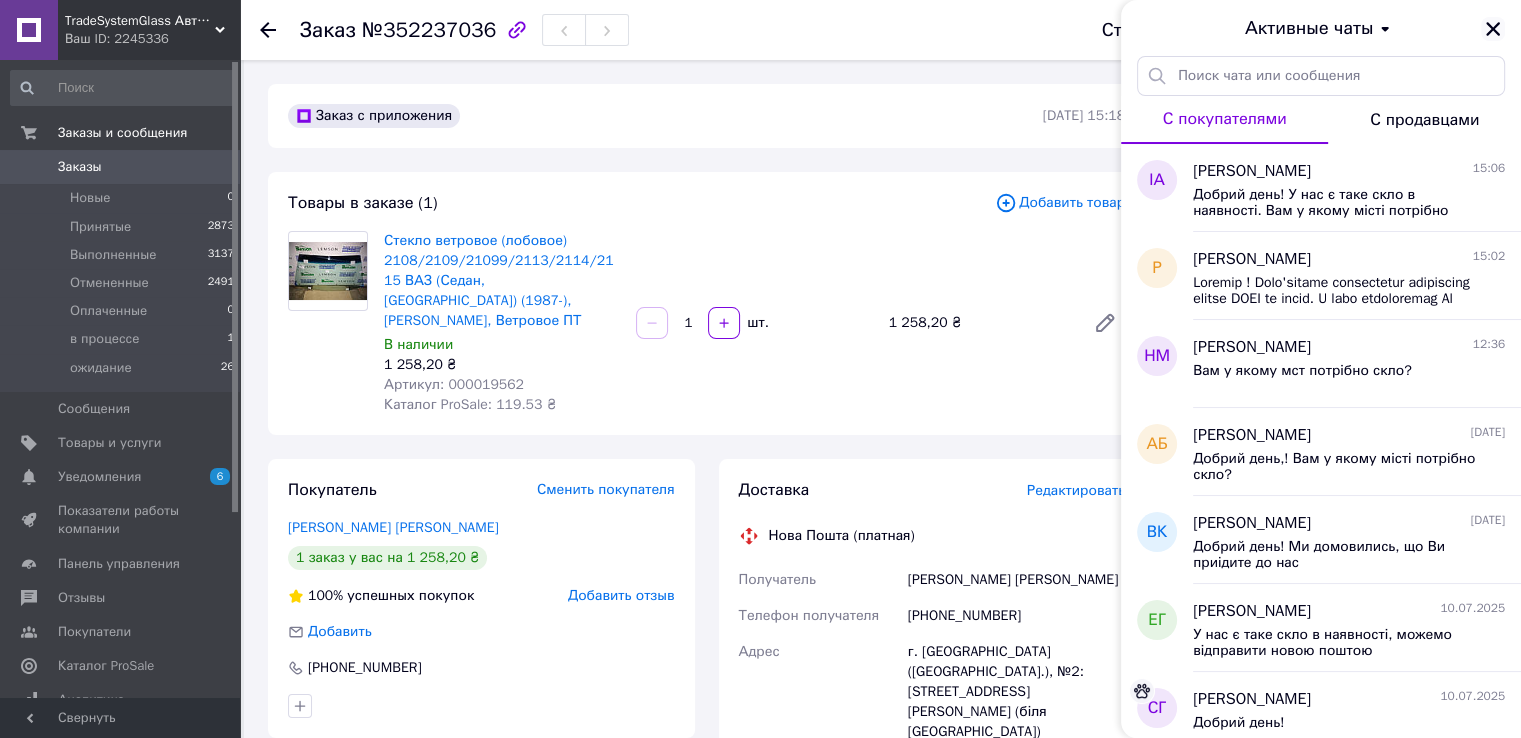 click on "Активные чаты" at bounding box center (1321, 28) 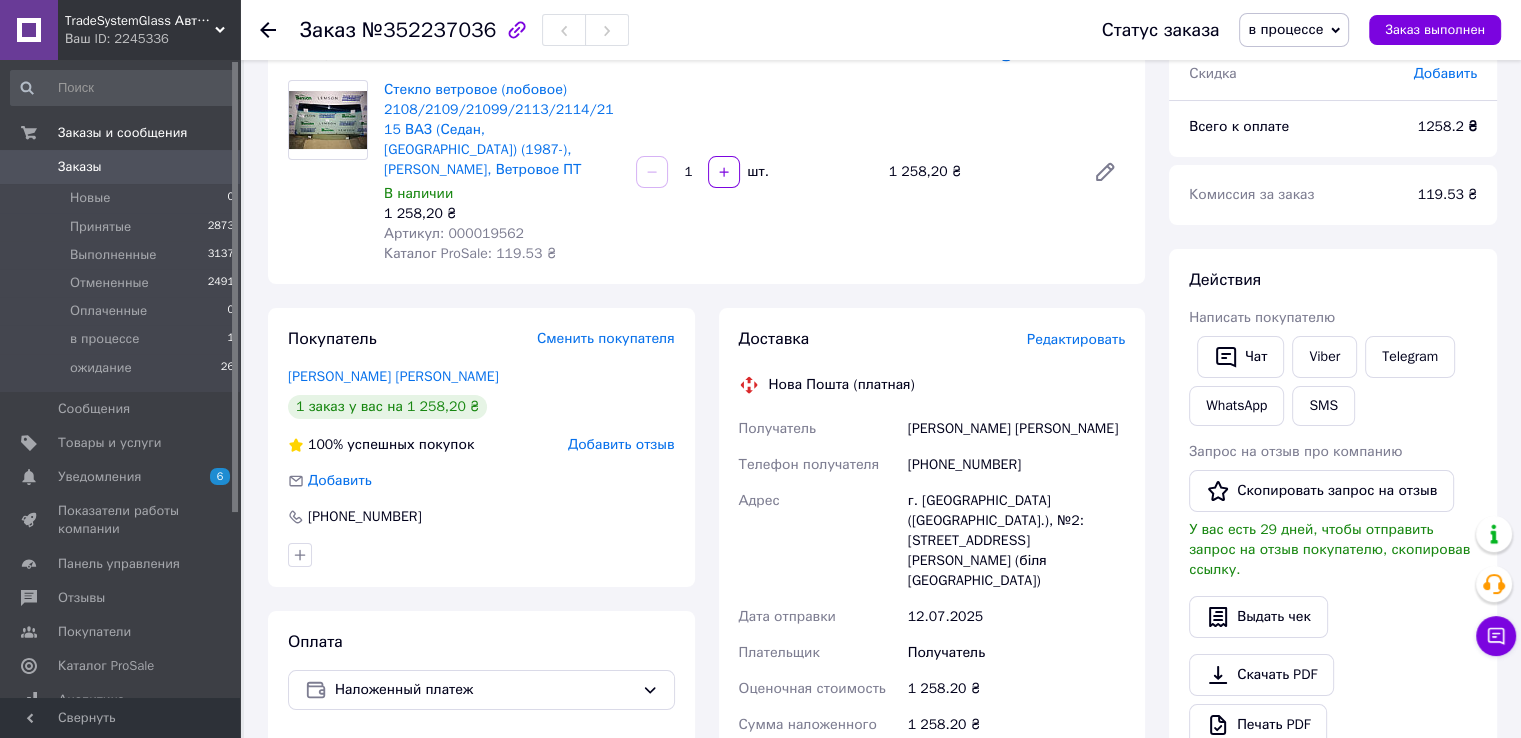 scroll, scrollTop: 300, scrollLeft: 0, axis: vertical 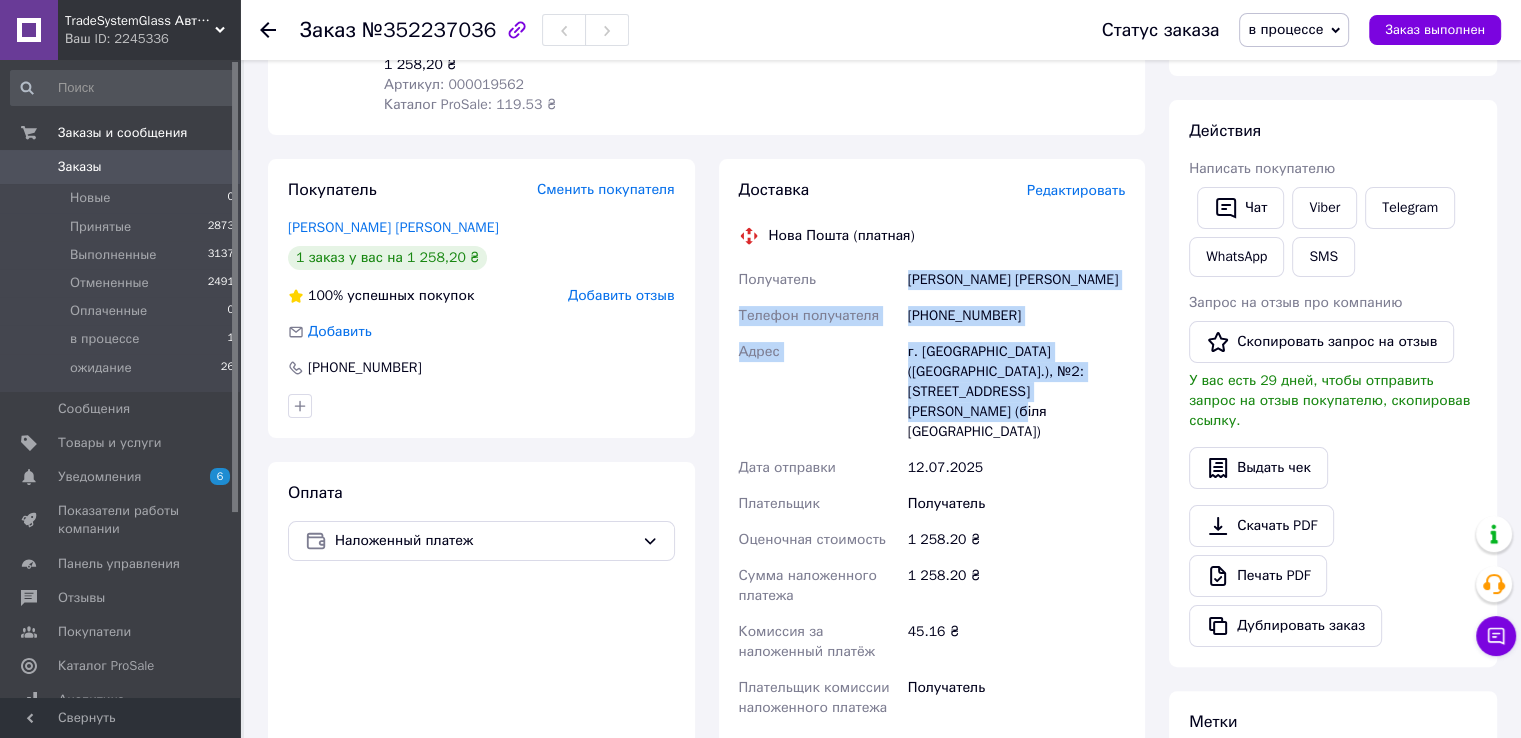 drag, startPoint x: 909, startPoint y: 263, endPoint x: 1060, endPoint y: 374, distance: 187.40865 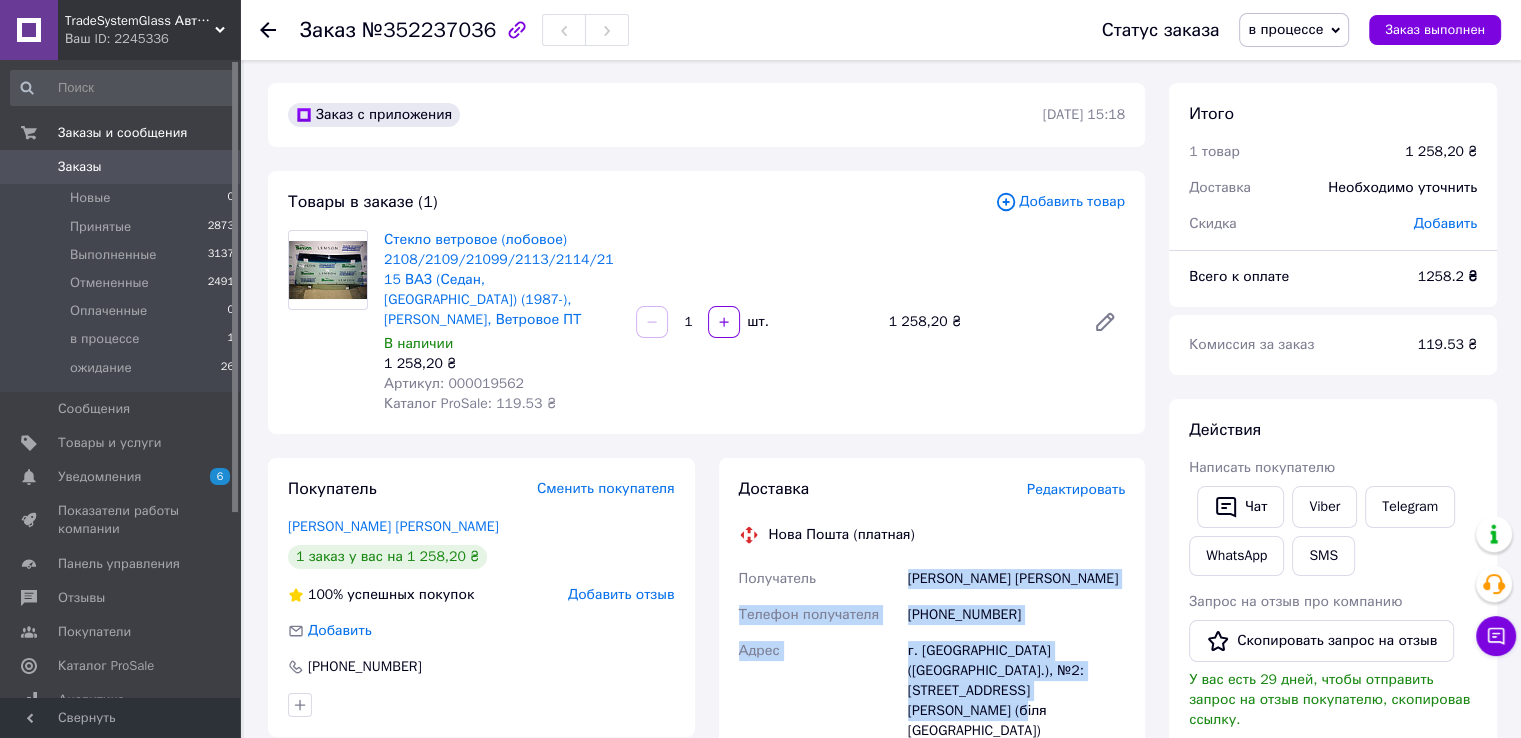 scroll, scrollTop: 0, scrollLeft: 0, axis: both 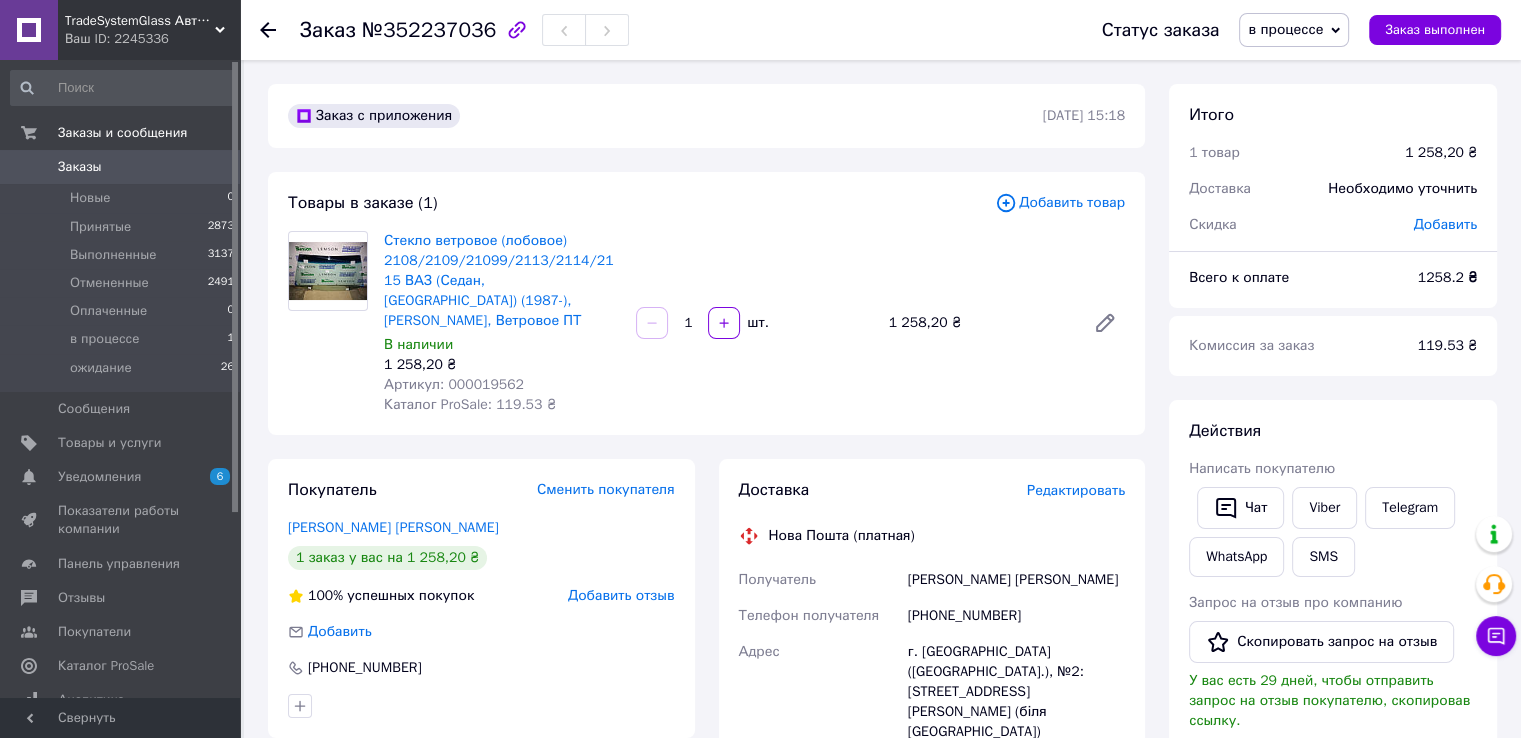 click on "Артикул: 000019562" at bounding box center [454, 384] 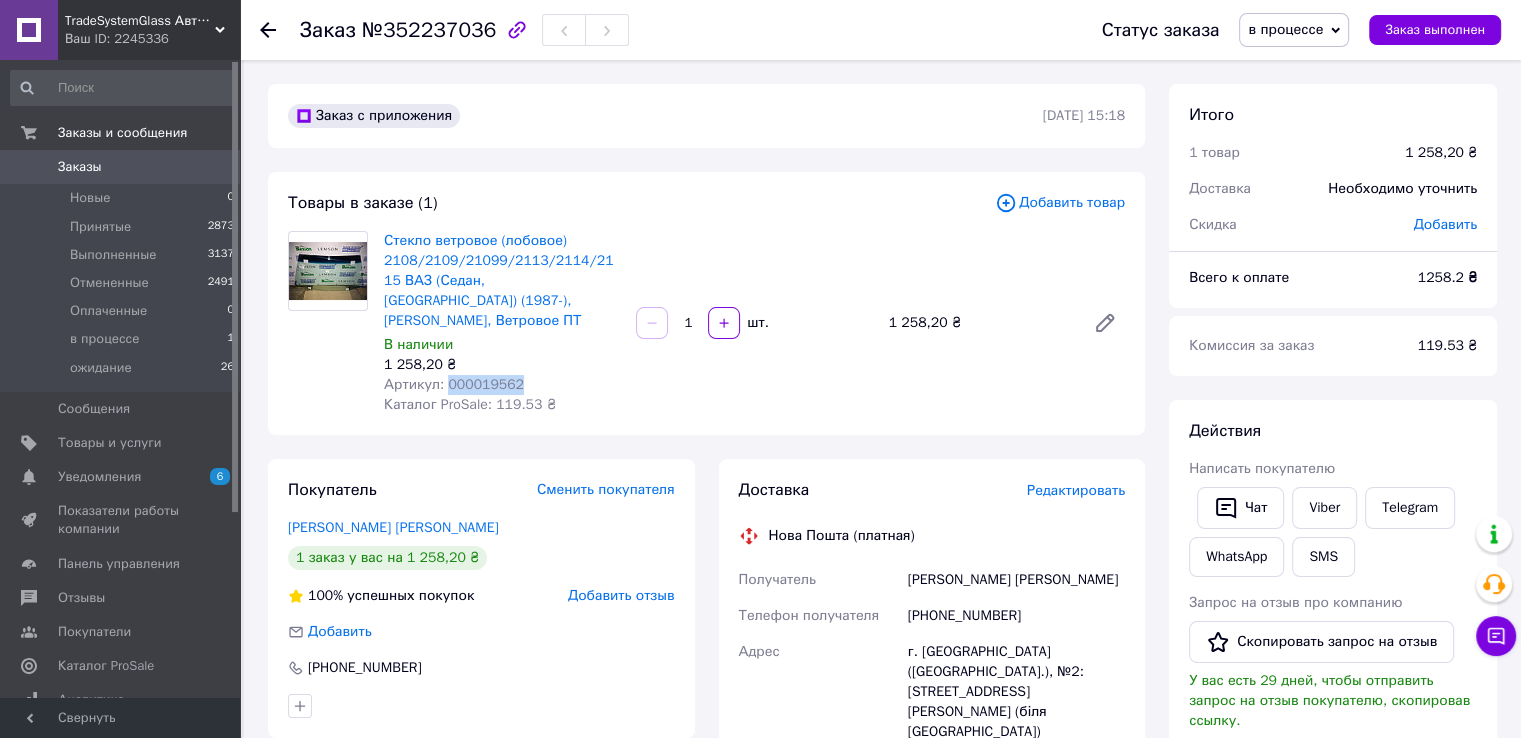 click on "Артикул: 000019562" at bounding box center (454, 384) 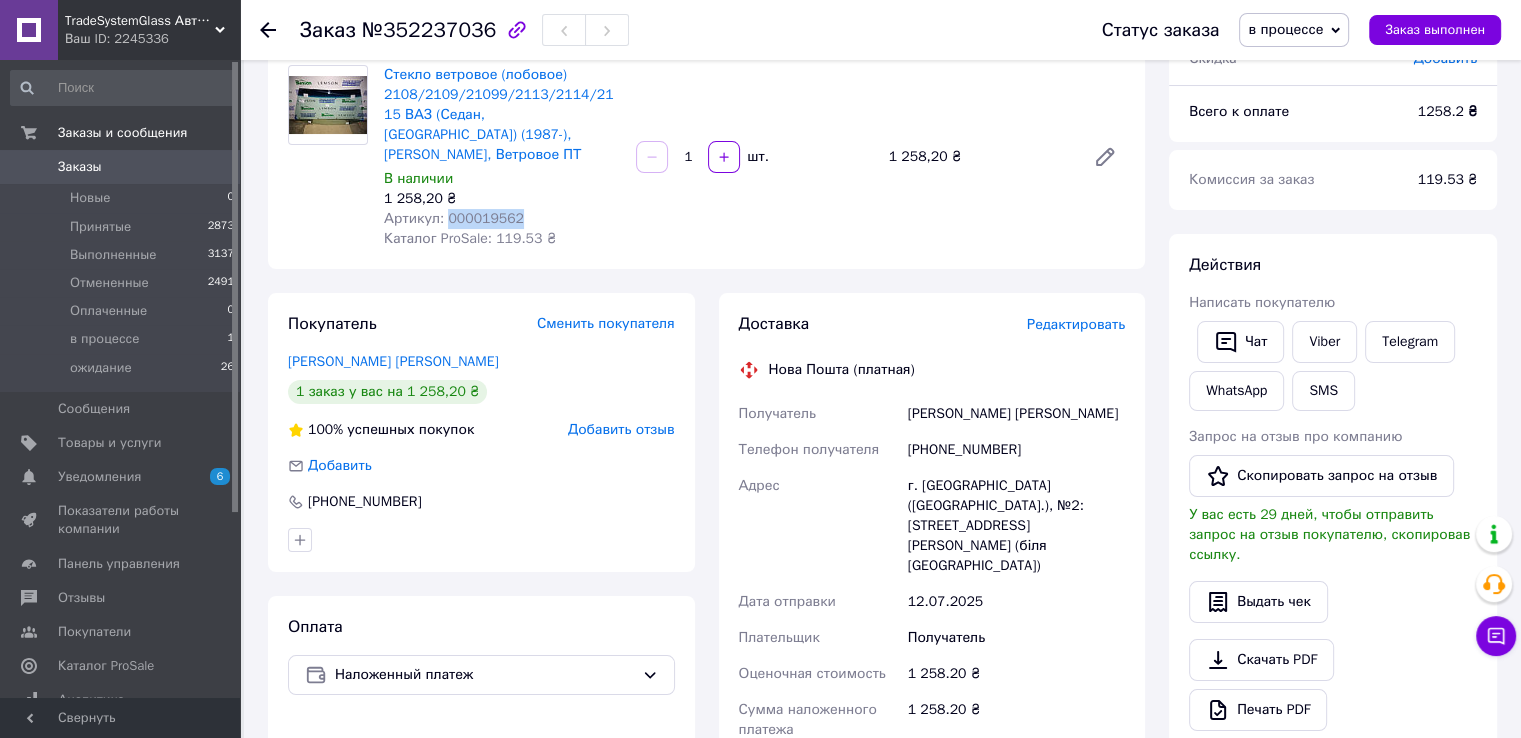 scroll, scrollTop: 200, scrollLeft: 0, axis: vertical 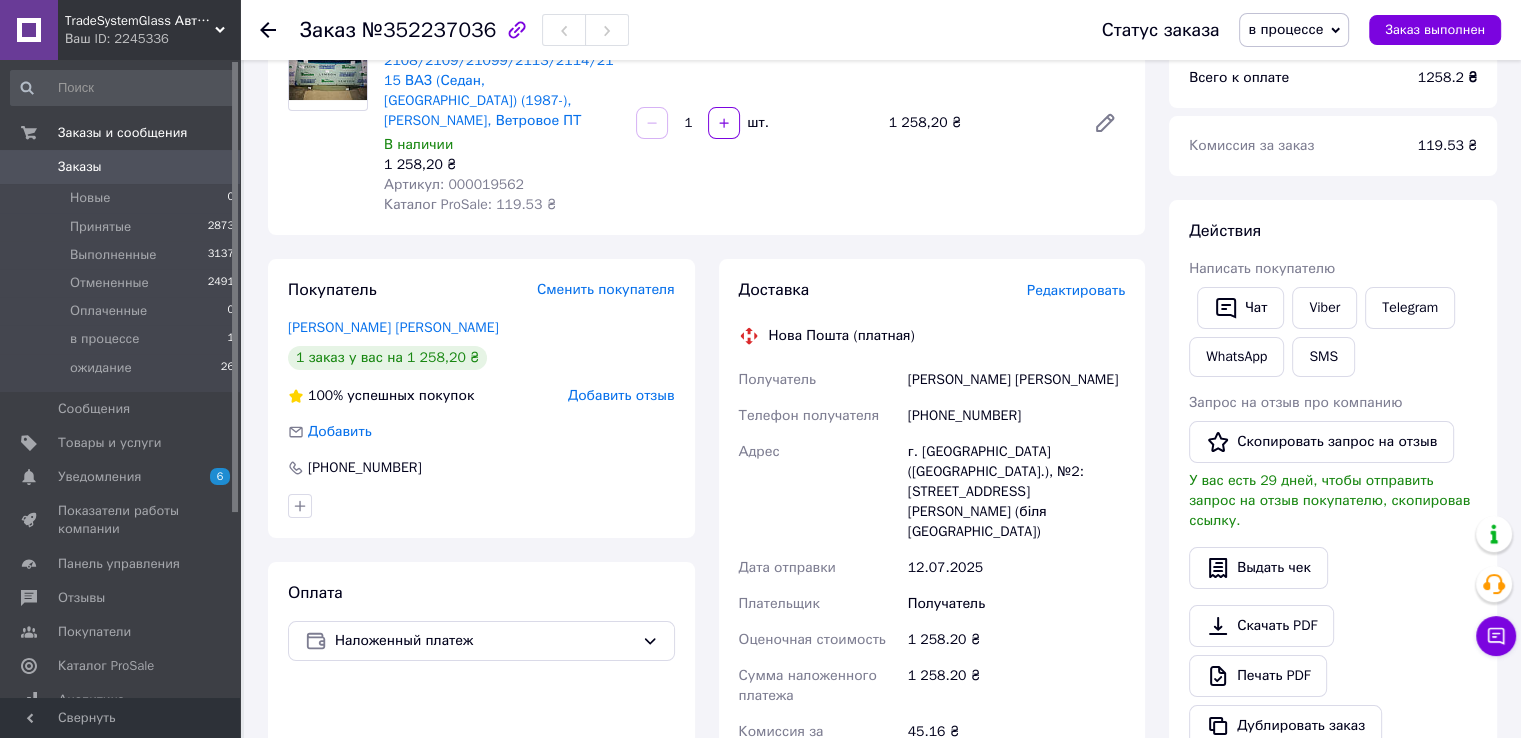 click on "[PHONE_NUMBER]" at bounding box center [1016, 416] 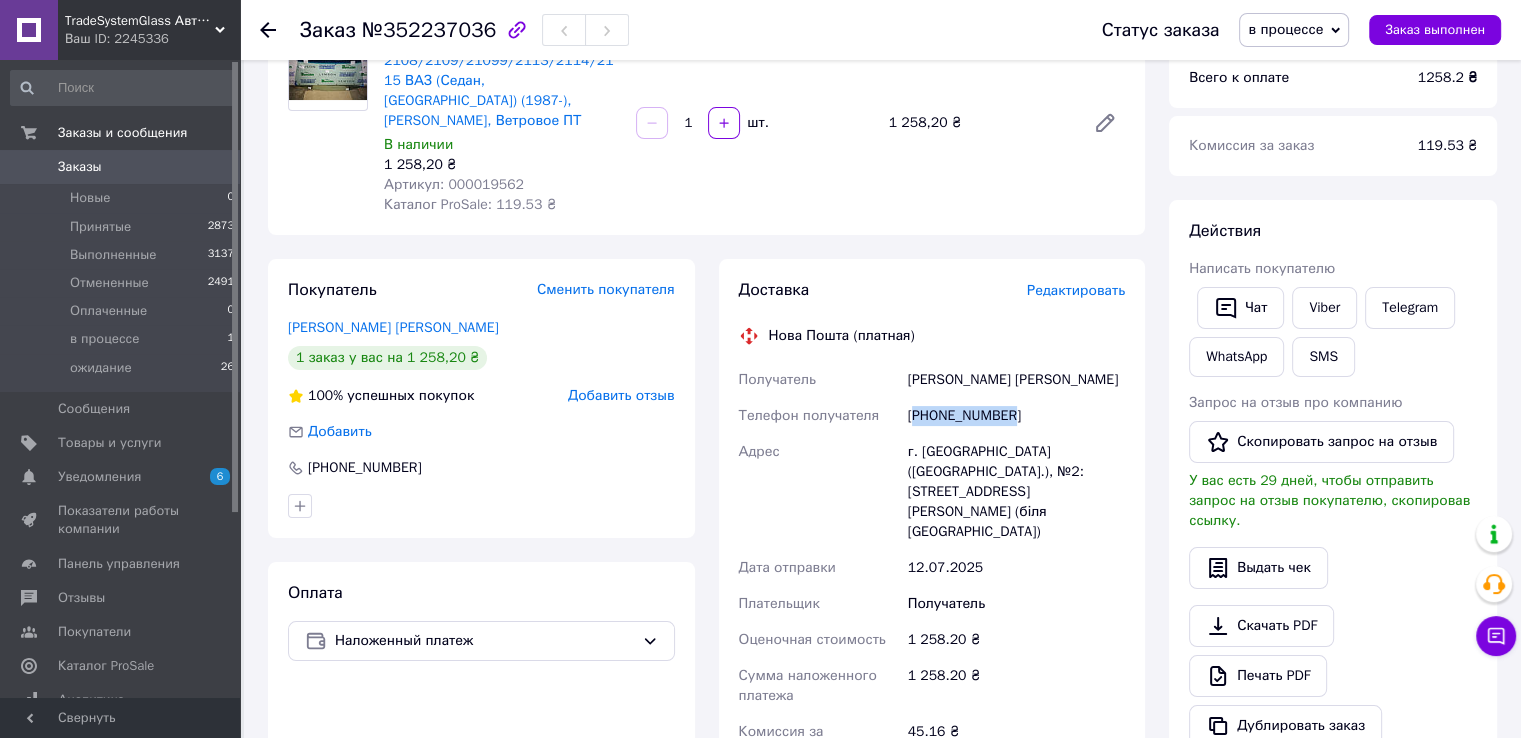 click on "[PHONE_NUMBER]" at bounding box center [1016, 416] 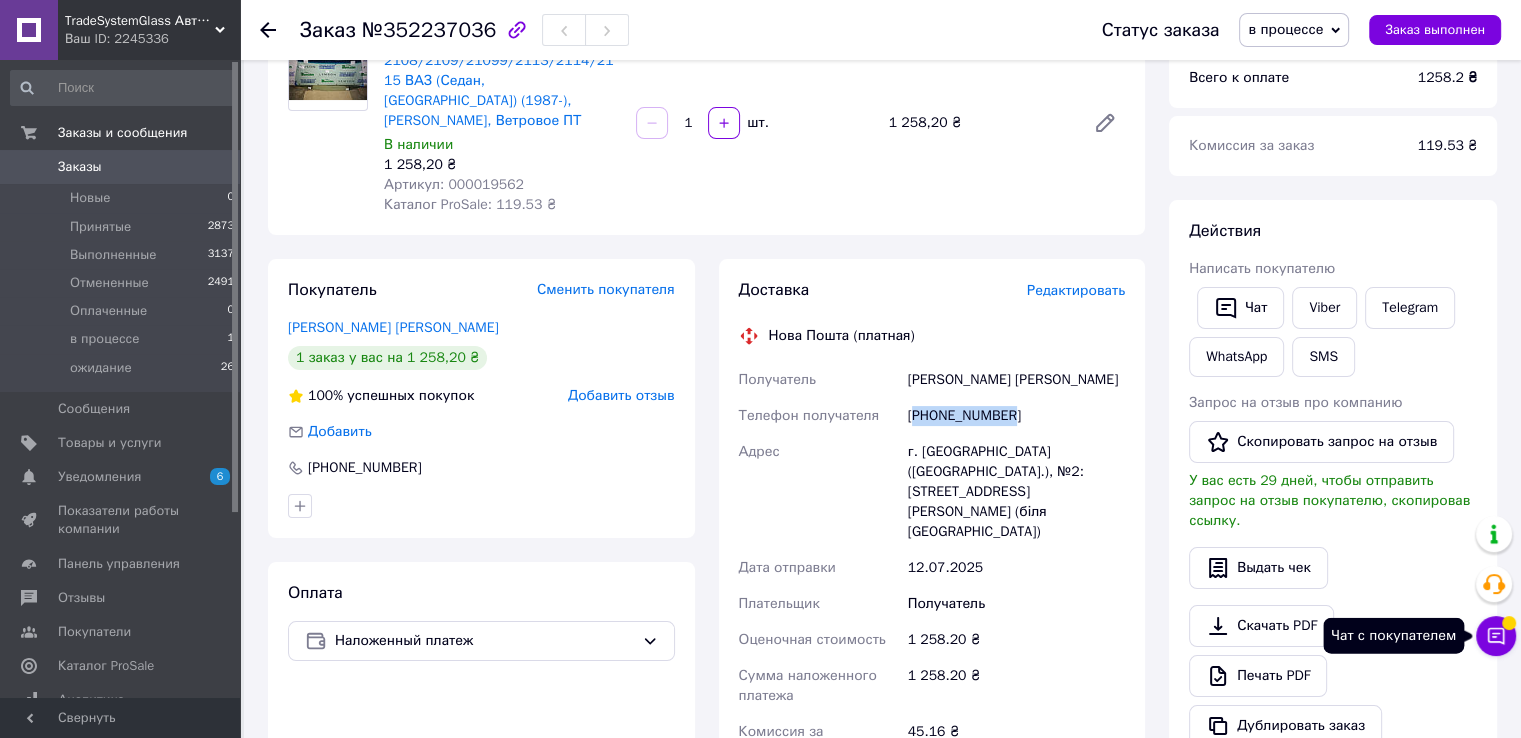 click 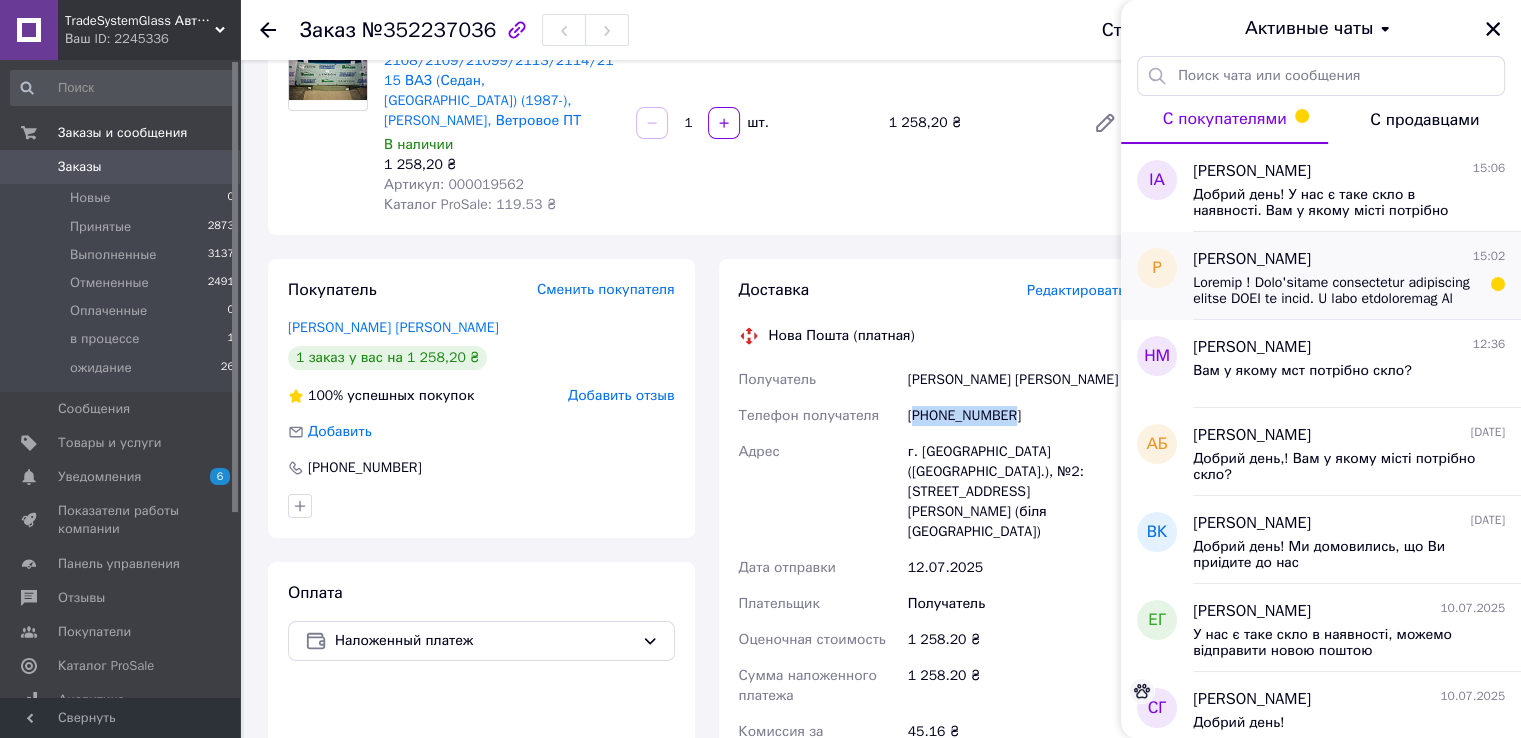 click at bounding box center [1335, 291] 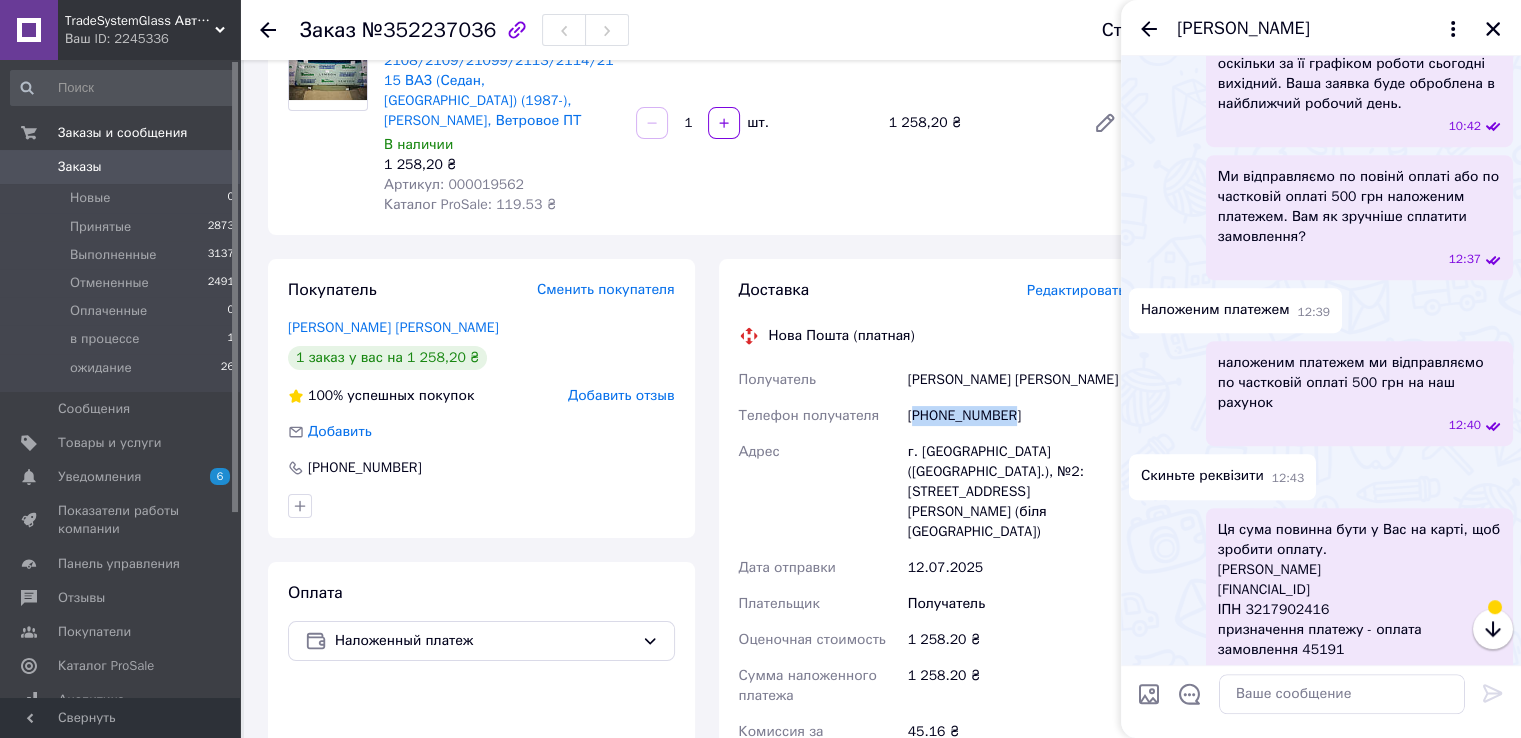 scroll, scrollTop: 1145, scrollLeft: 0, axis: vertical 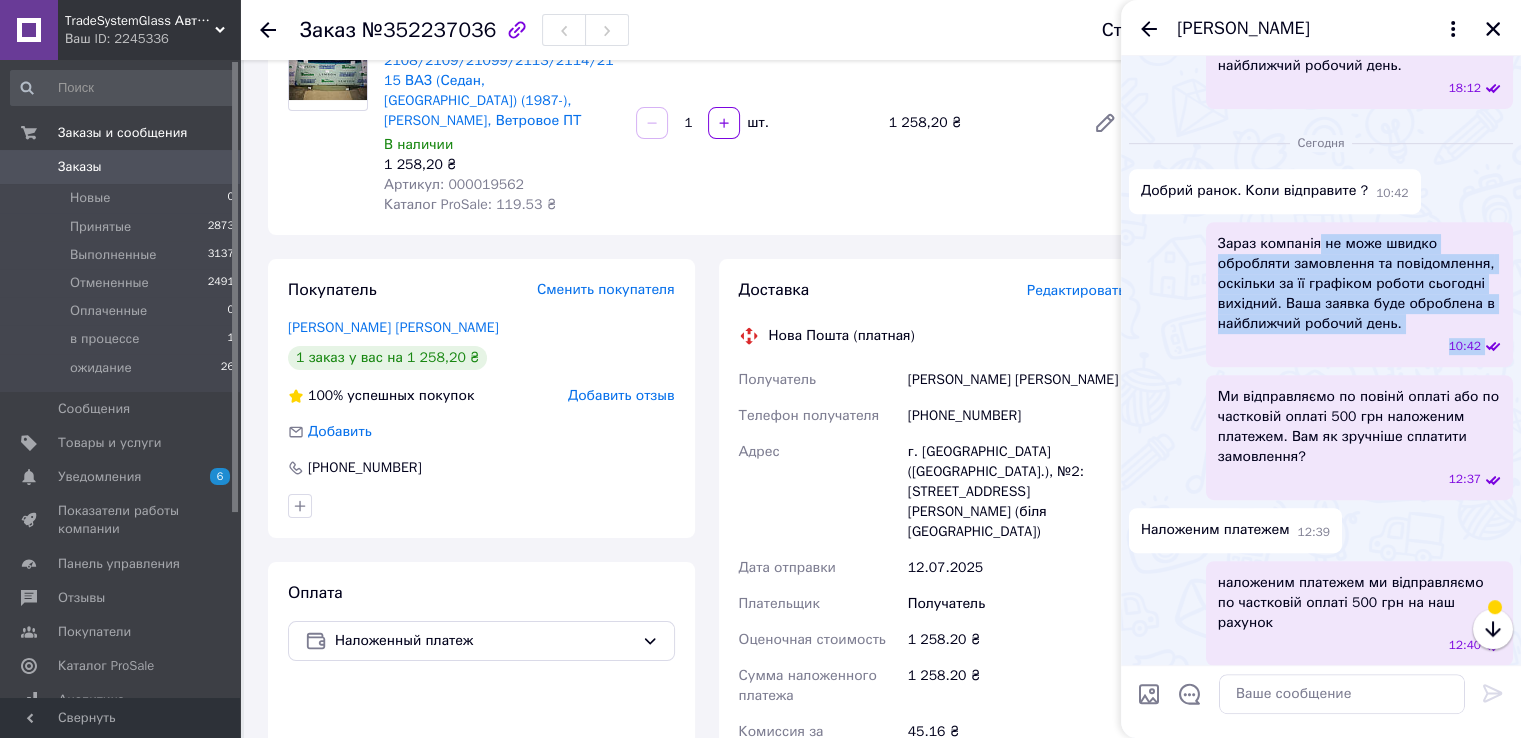 drag, startPoint x: 1217, startPoint y: 121, endPoint x: 1316, endPoint y: 229, distance: 146.50938 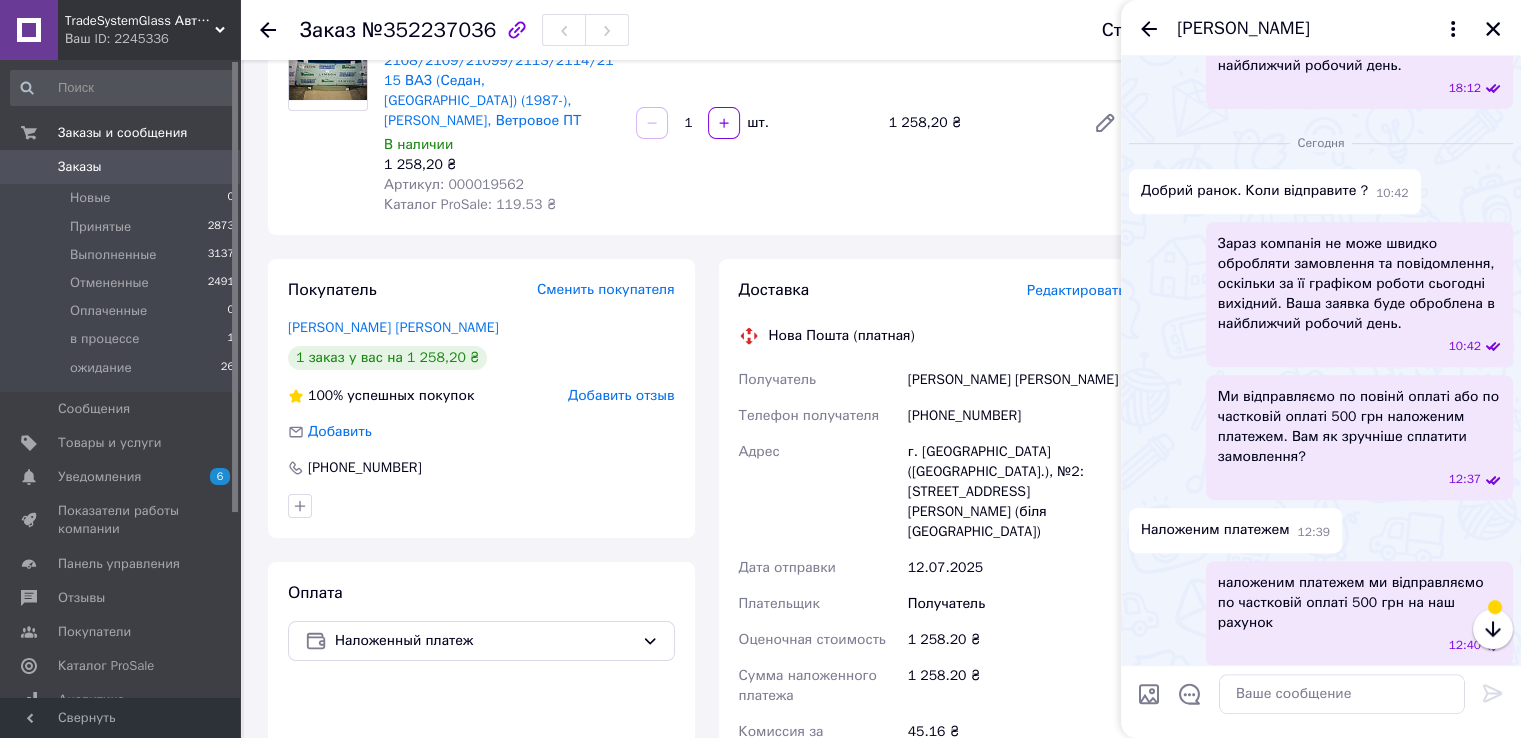 click on "Ми відправляємо по повінй оплаті або по частковій оплаті 500 грн наложеним платежем. Вам як зручніше сплатити замовлення?" at bounding box center (1359, 427) 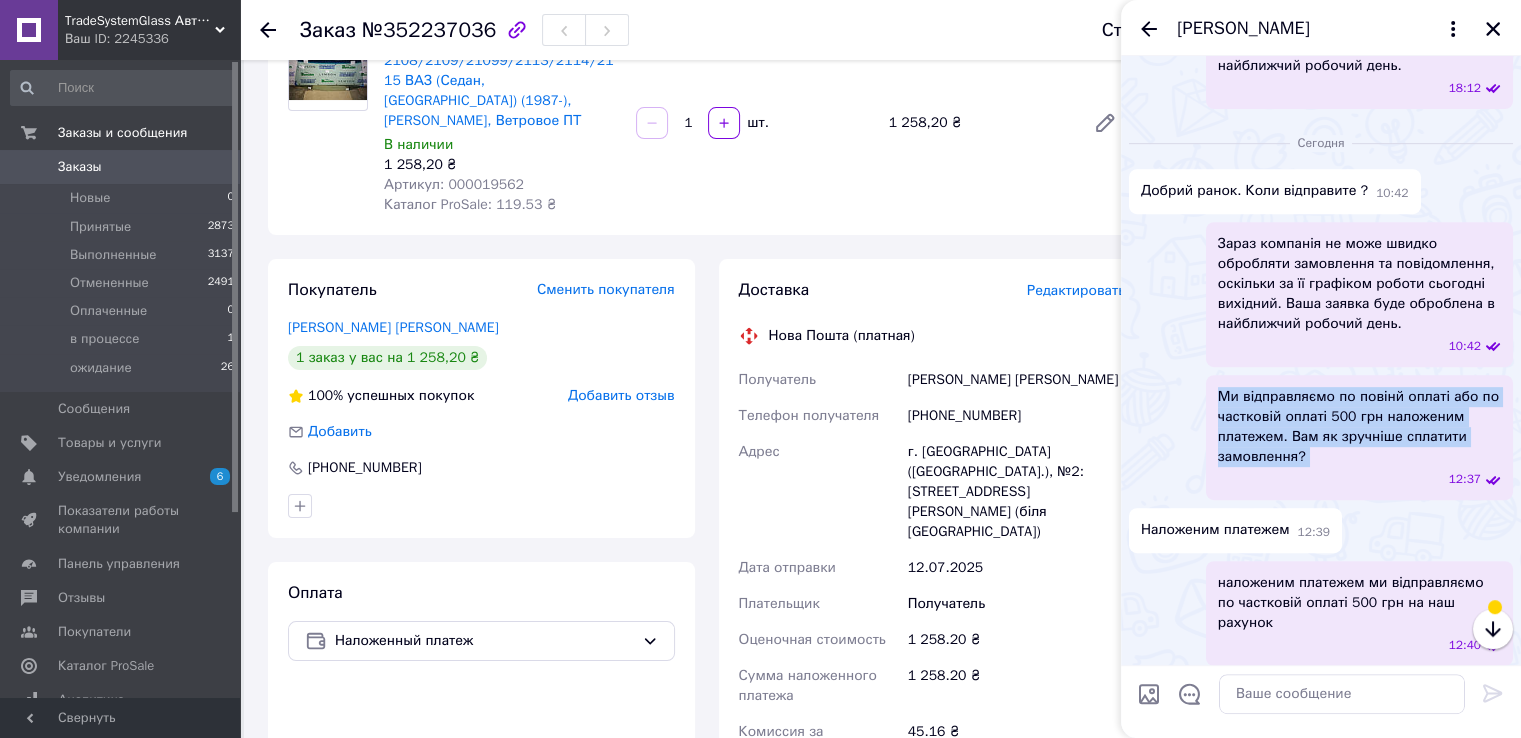 drag, startPoint x: 1220, startPoint y: 380, endPoint x: 1316, endPoint y: 452, distance: 120 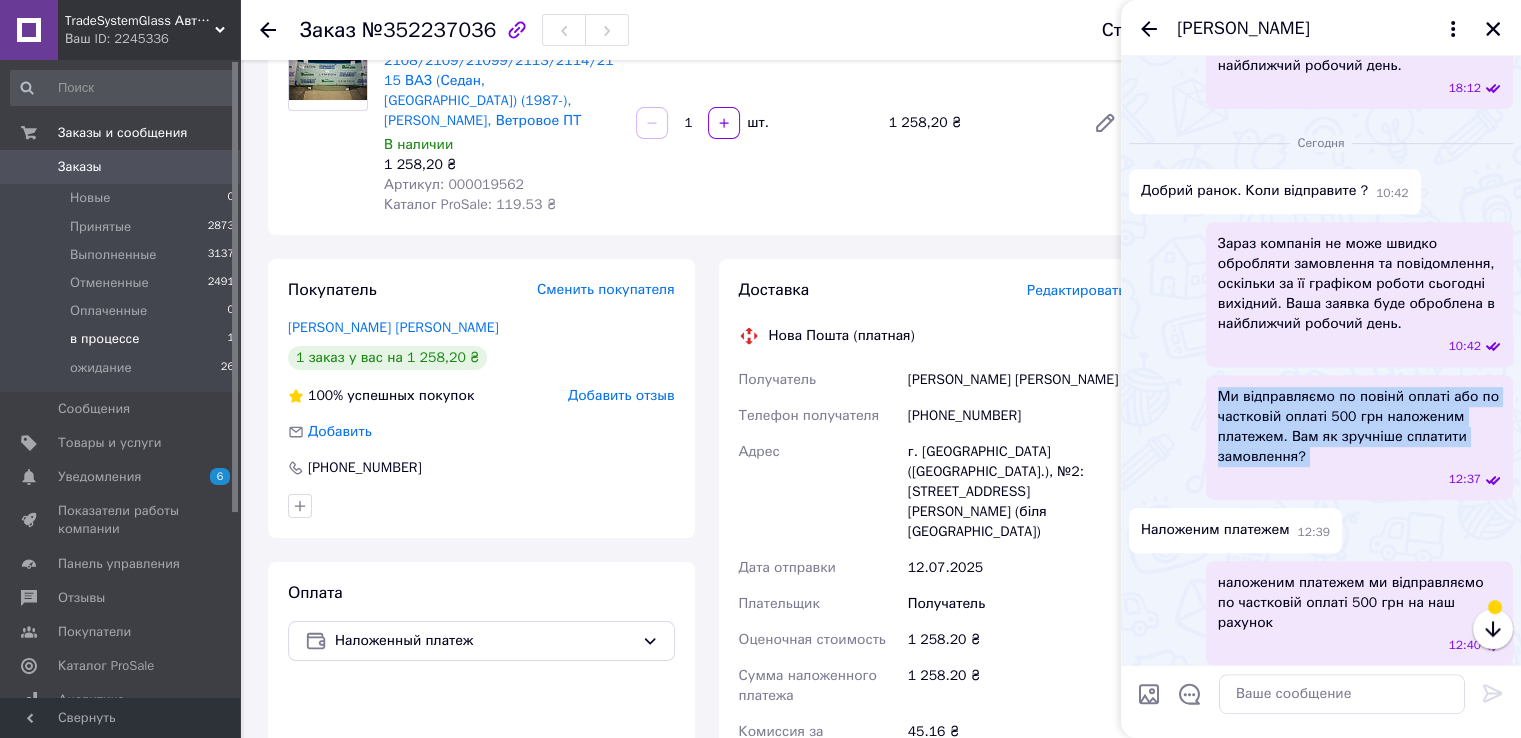 click on "в процессе" at bounding box center (104, 339) 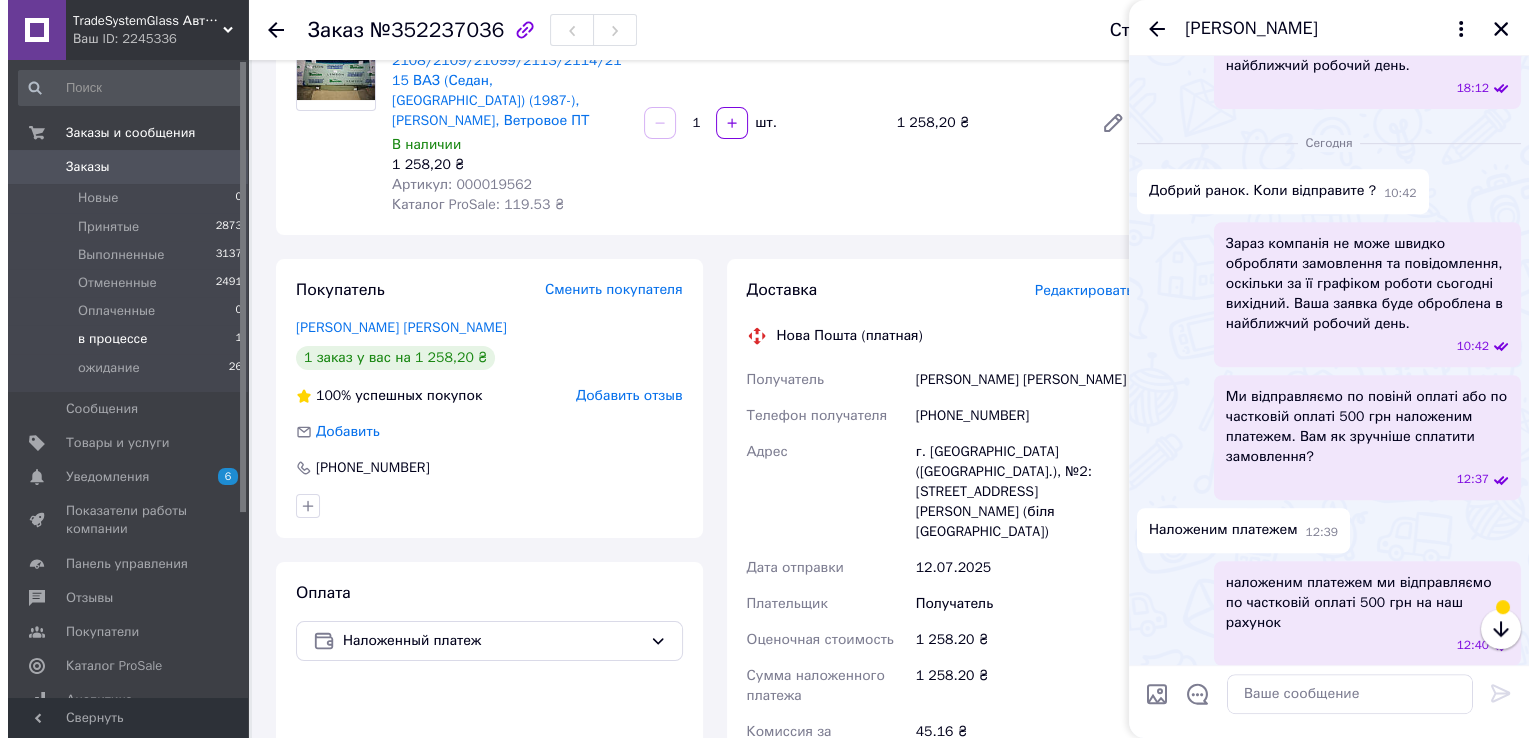 scroll, scrollTop: 0, scrollLeft: 0, axis: both 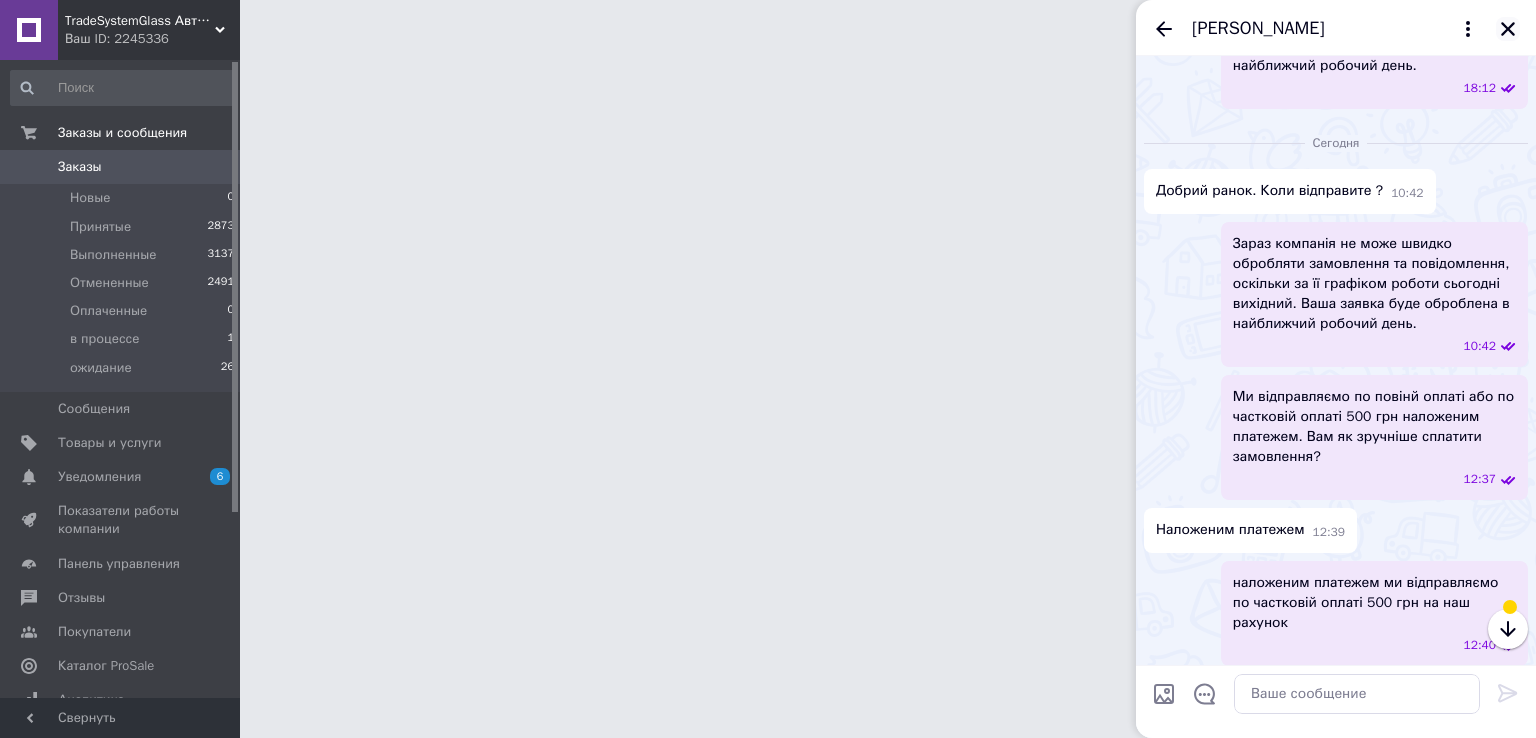 click 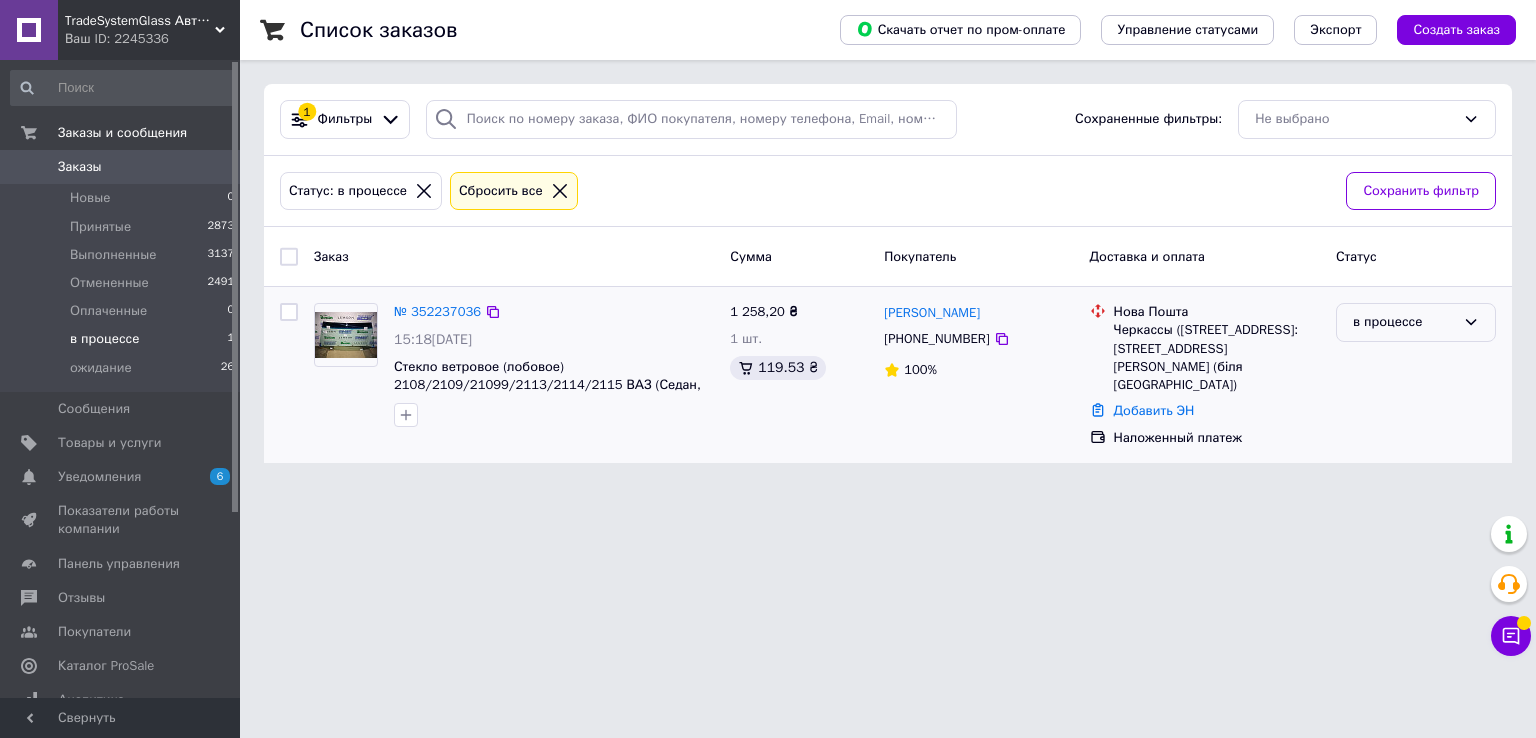 click on "в процессе" at bounding box center (1404, 322) 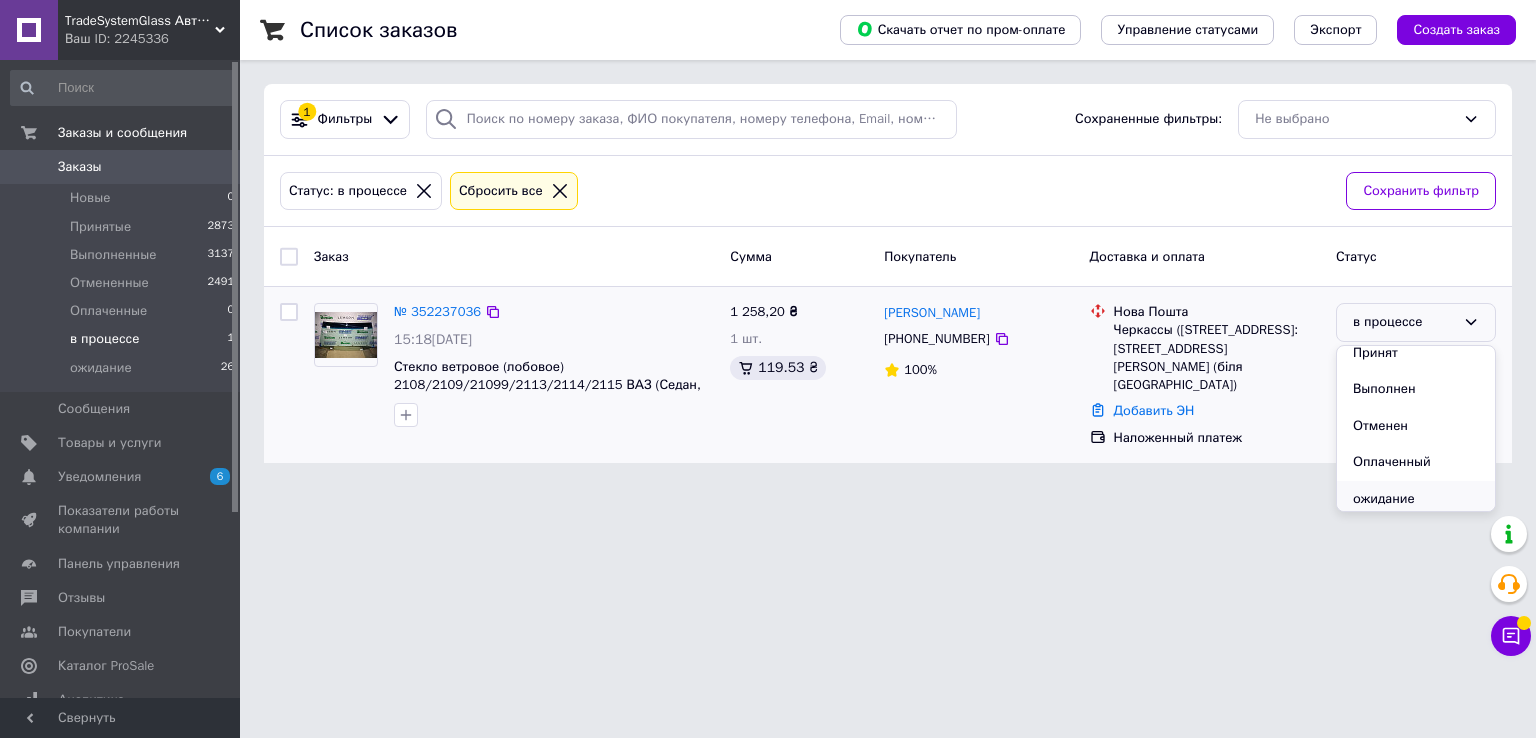 scroll, scrollTop: 17, scrollLeft: 0, axis: vertical 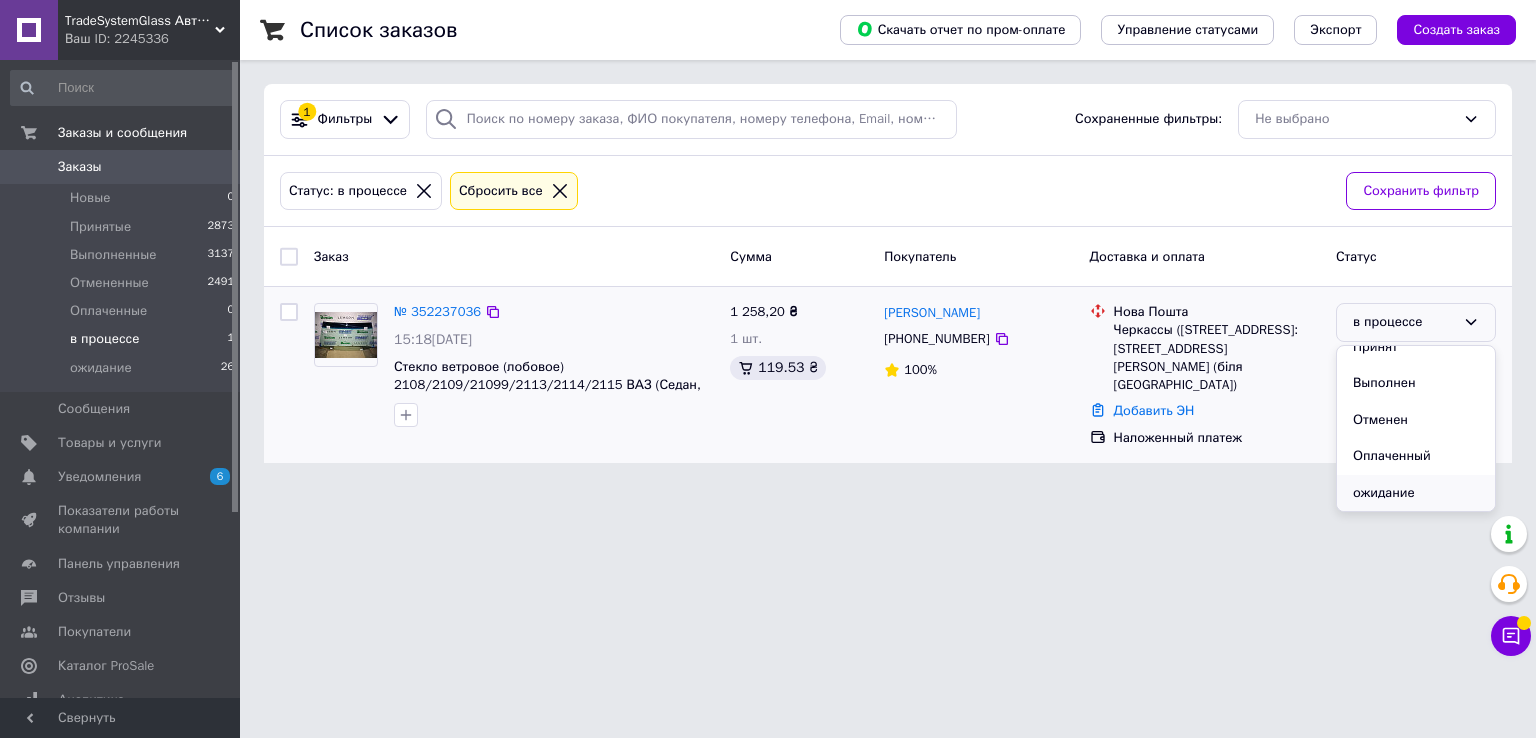 click on "ожидание" at bounding box center (1416, 493) 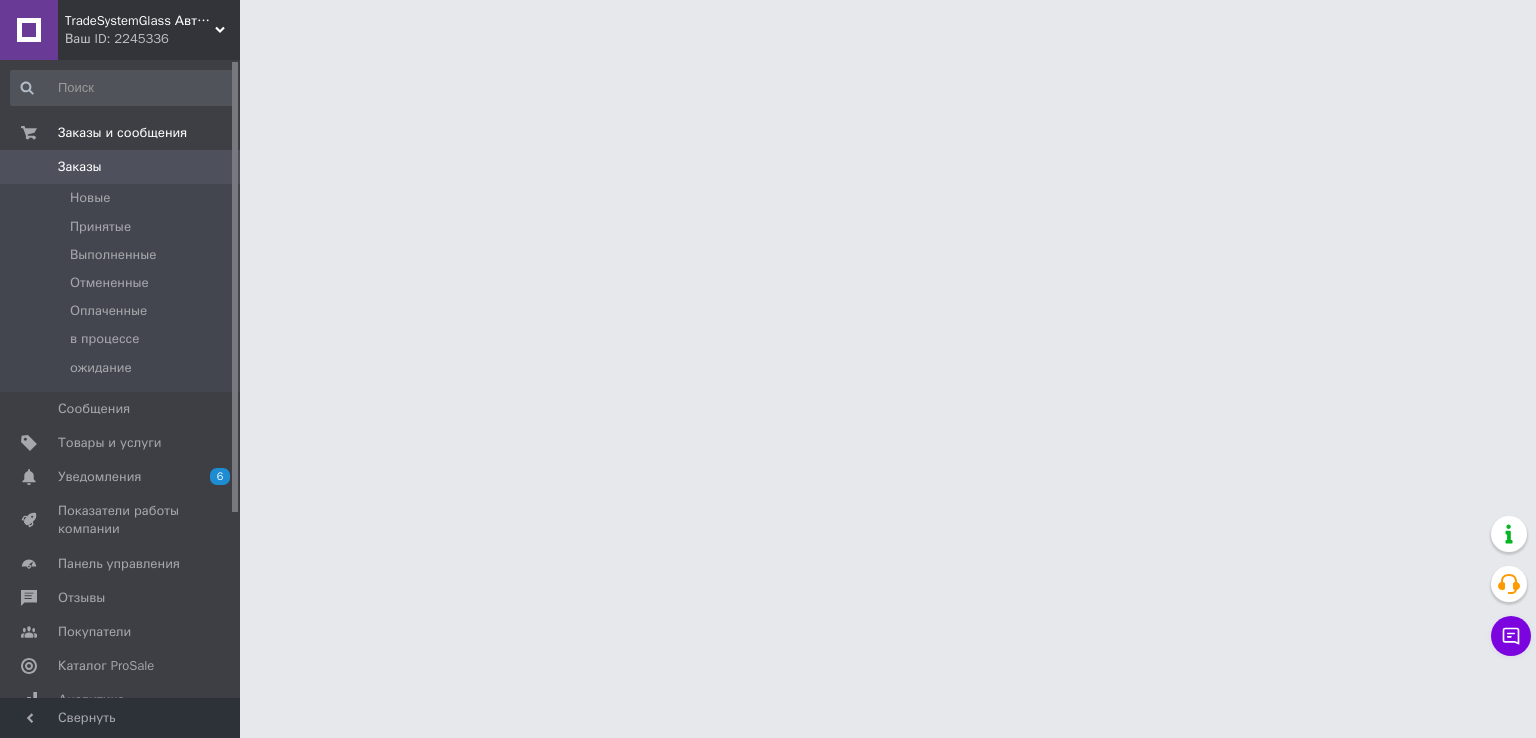 scroll, scrollTop: 0, scrollLeft: 0, axis: both 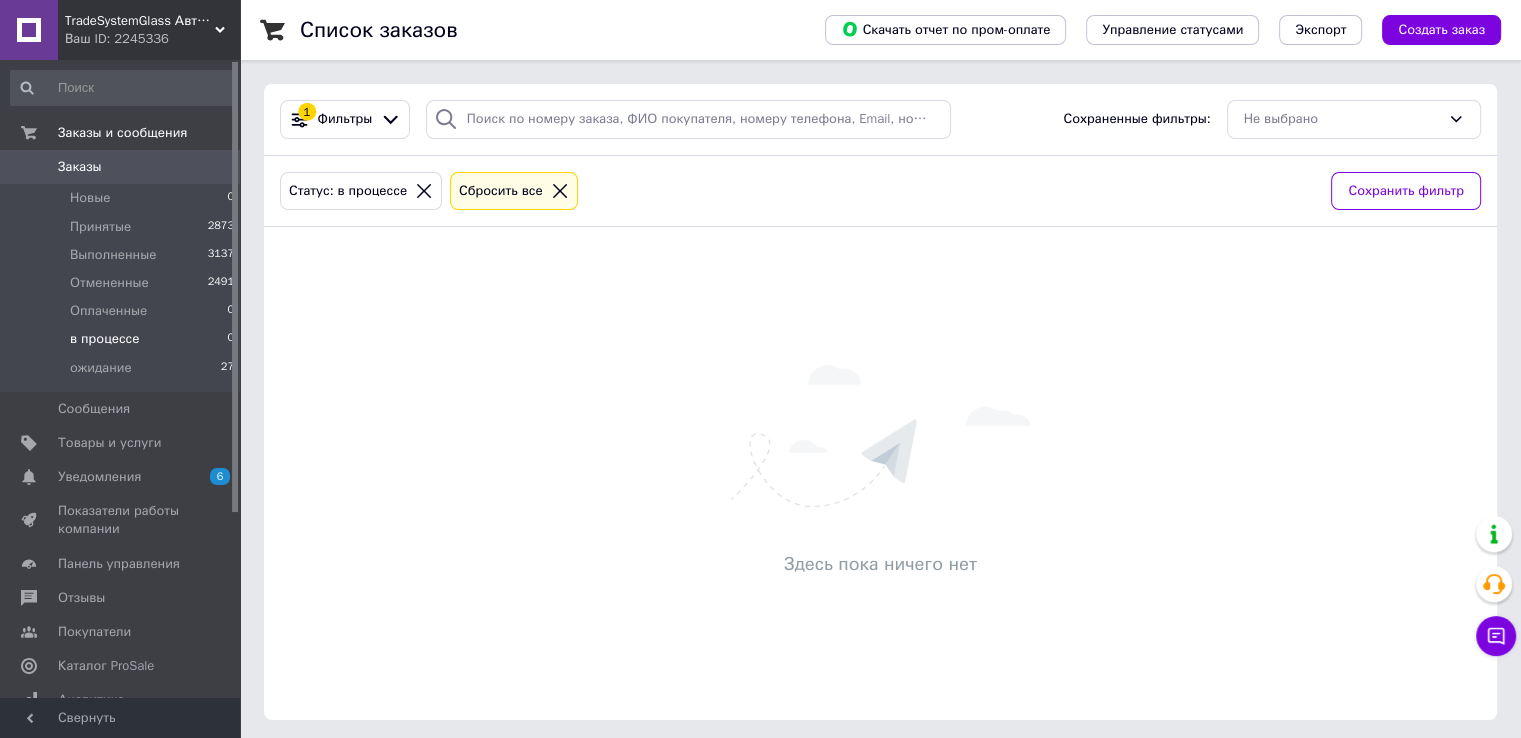 click on "в процессе 0" at bounding box center [123, 339] 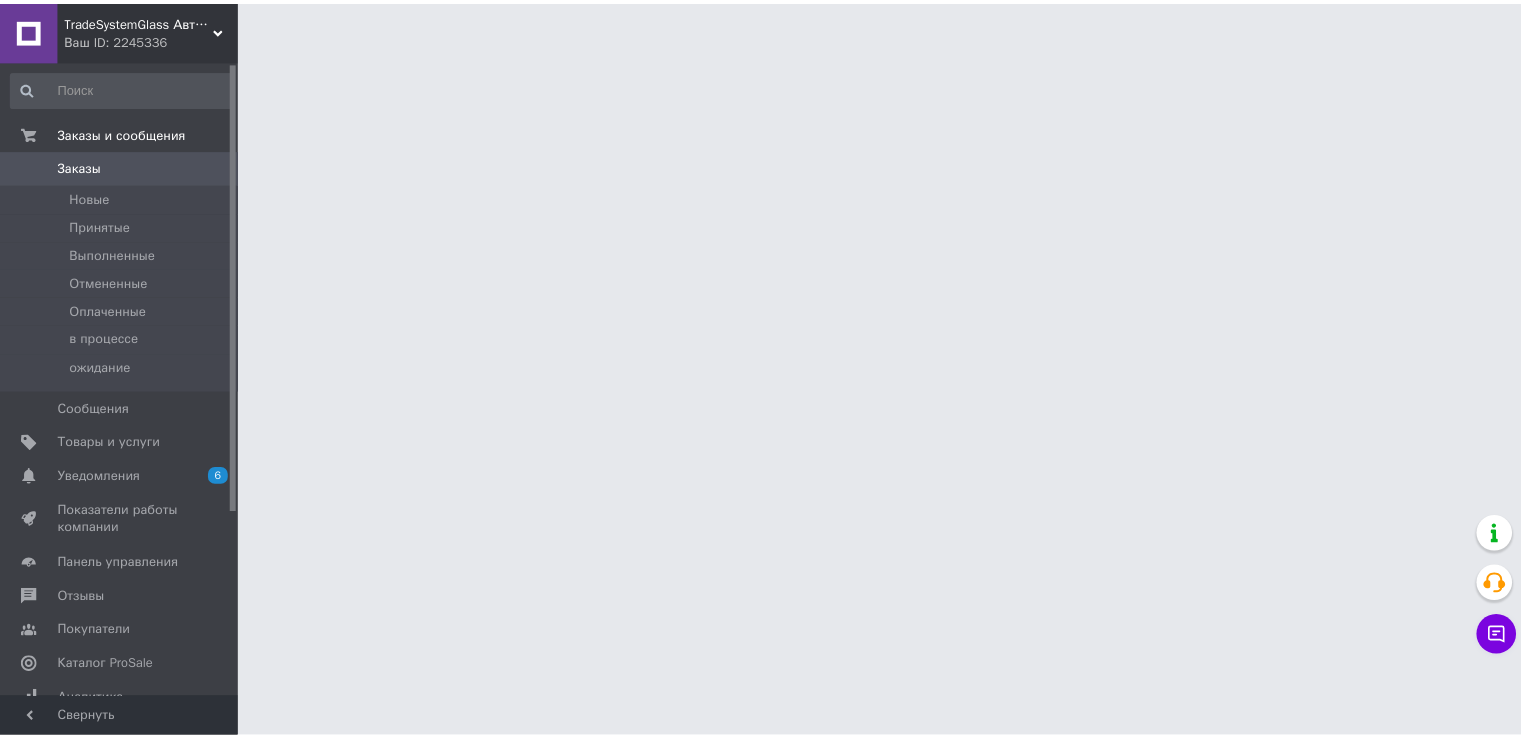 scroll, scrollTop: 0, scrollLeft: 0, axis: both 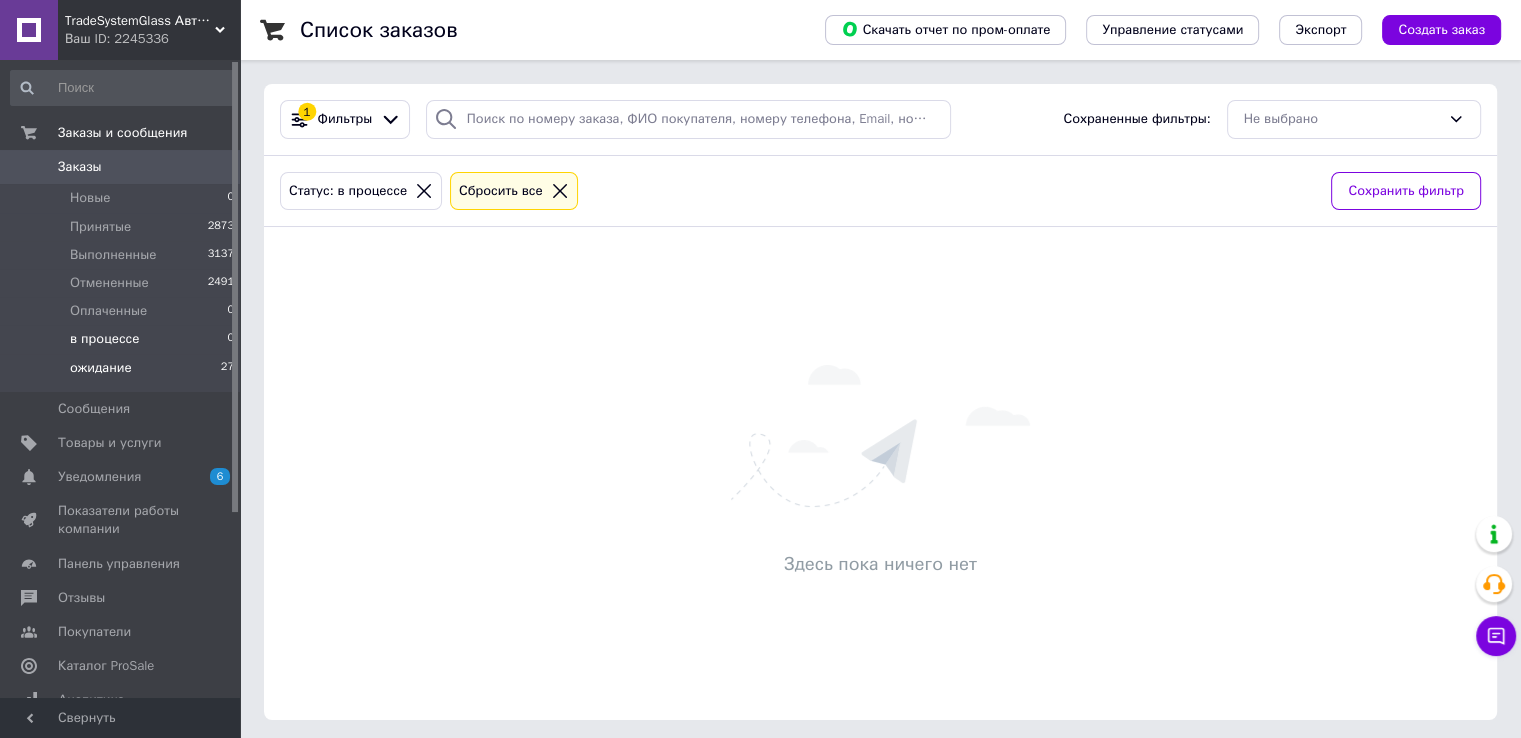 click on "ожидание" at bounding box center [101, 368] 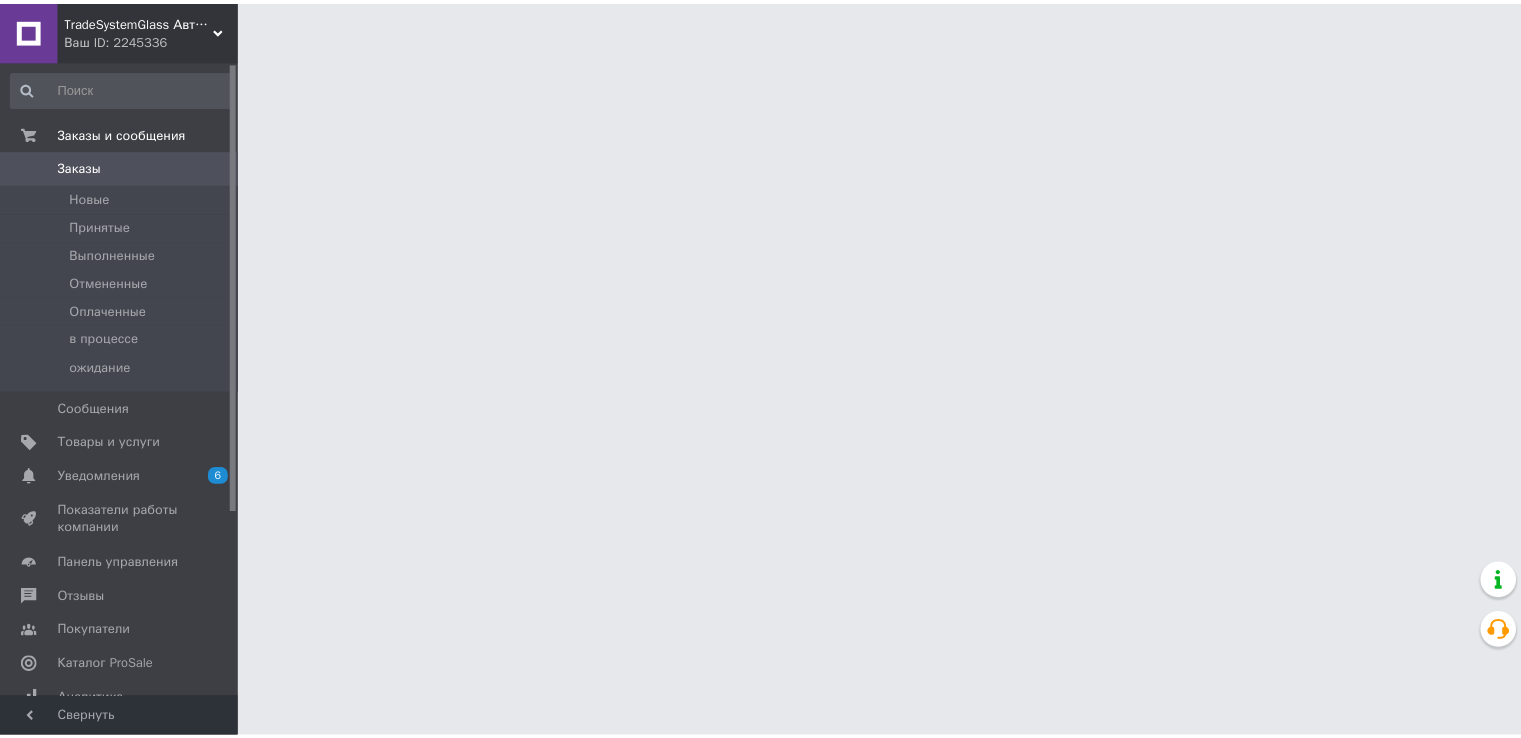 scroll, scrollTop: 0, scrollLeft: 0, axis: both 